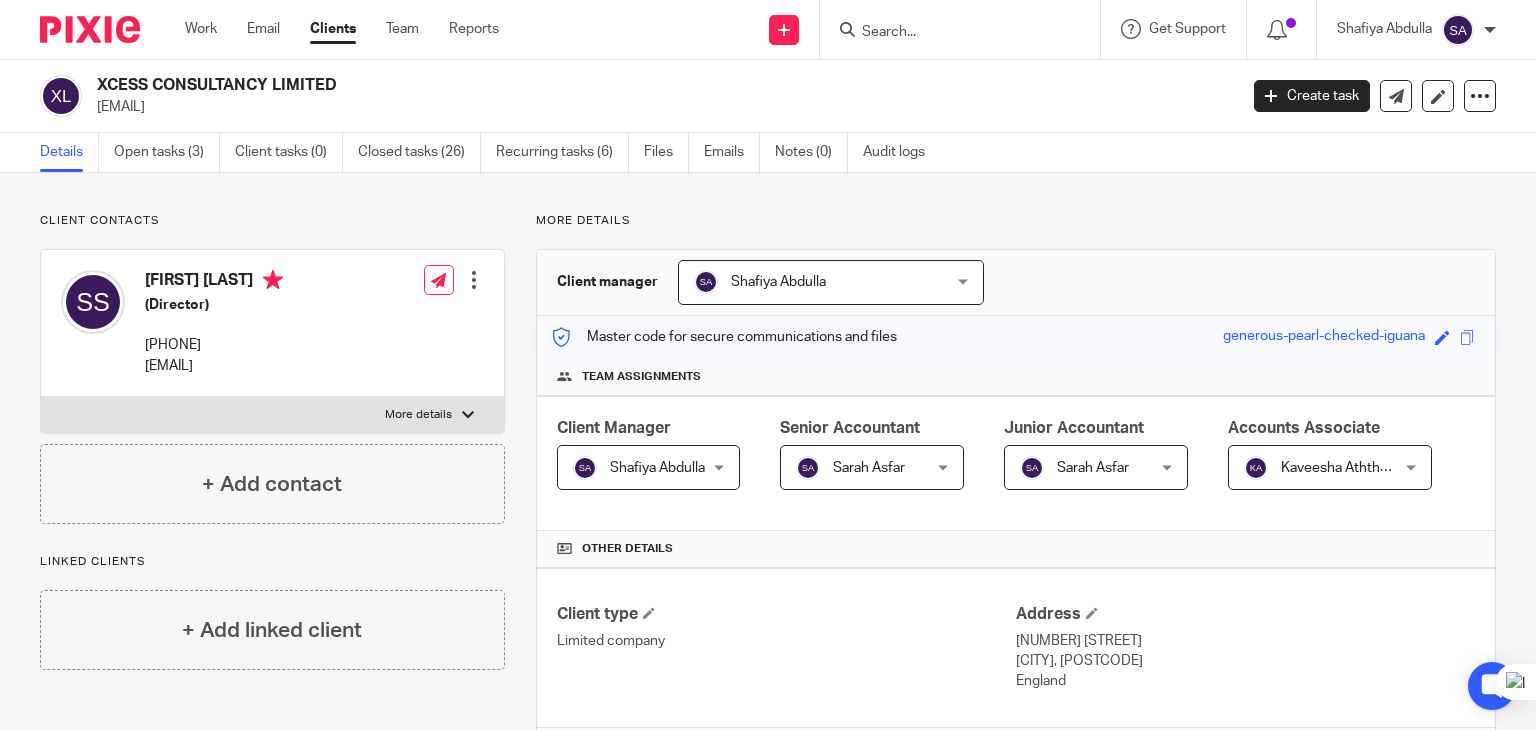 scroll, scrollTop: 0, scrollLeft: 0, axis: both 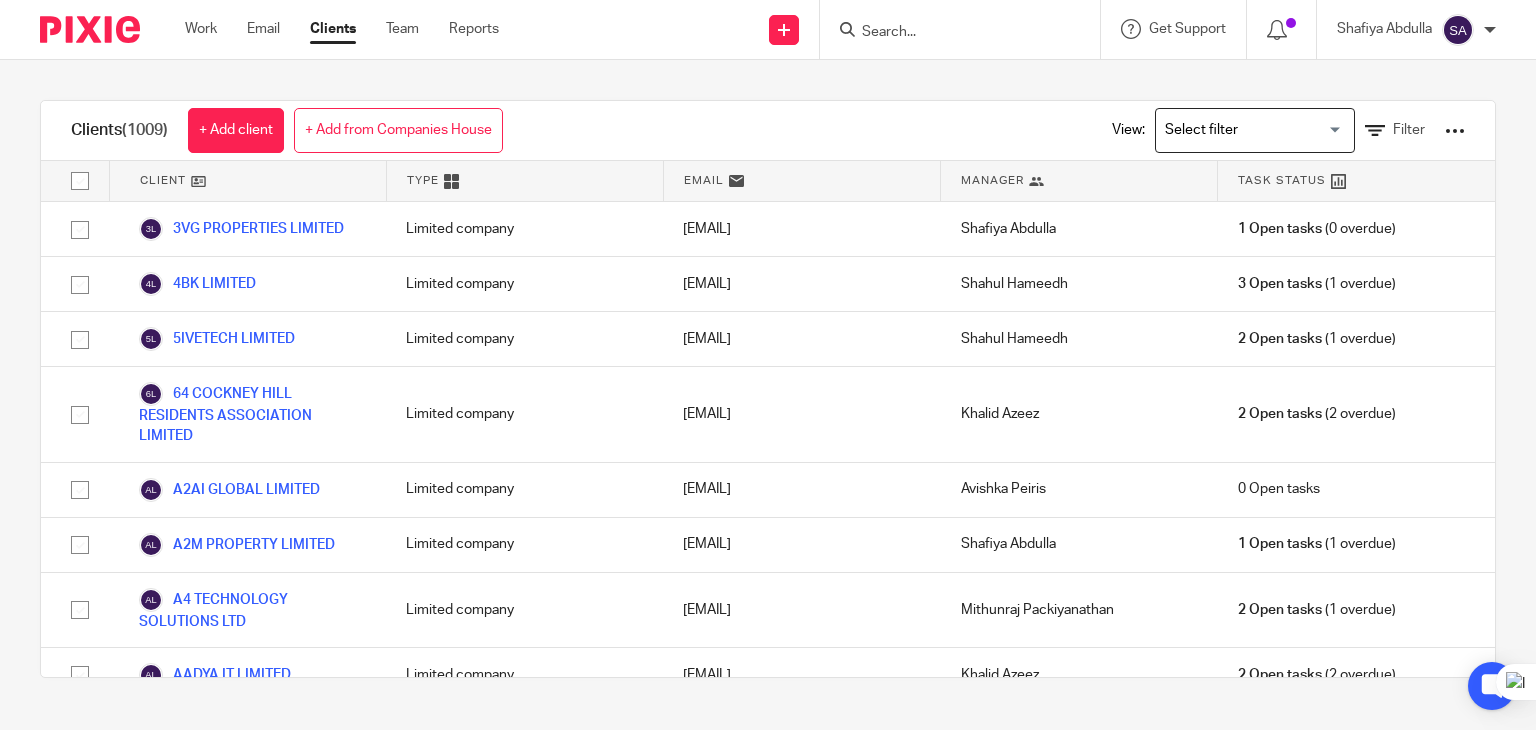 click on "Clients
(1009)
+ Add client
+ Add from Companies House
View:
Loading...          Filter              Client         Type     Email     Manager       Task Status
3VG PROPERTIES LIMITED
Limited company
3vgpropertiesltd@gmail.com
Shafiya Abdulla
1 Open tasks
(0 overdue)
4BK LIMITED
Limited company
richard.burwood@4bk.co.uk
Shahul Hameedh
3 Open tasks
(1 overdue)
5IVETECH LIMITED
Limited company
sw@workincrypto.global
Shahul Hameedh" at bounding box center (768, 389) 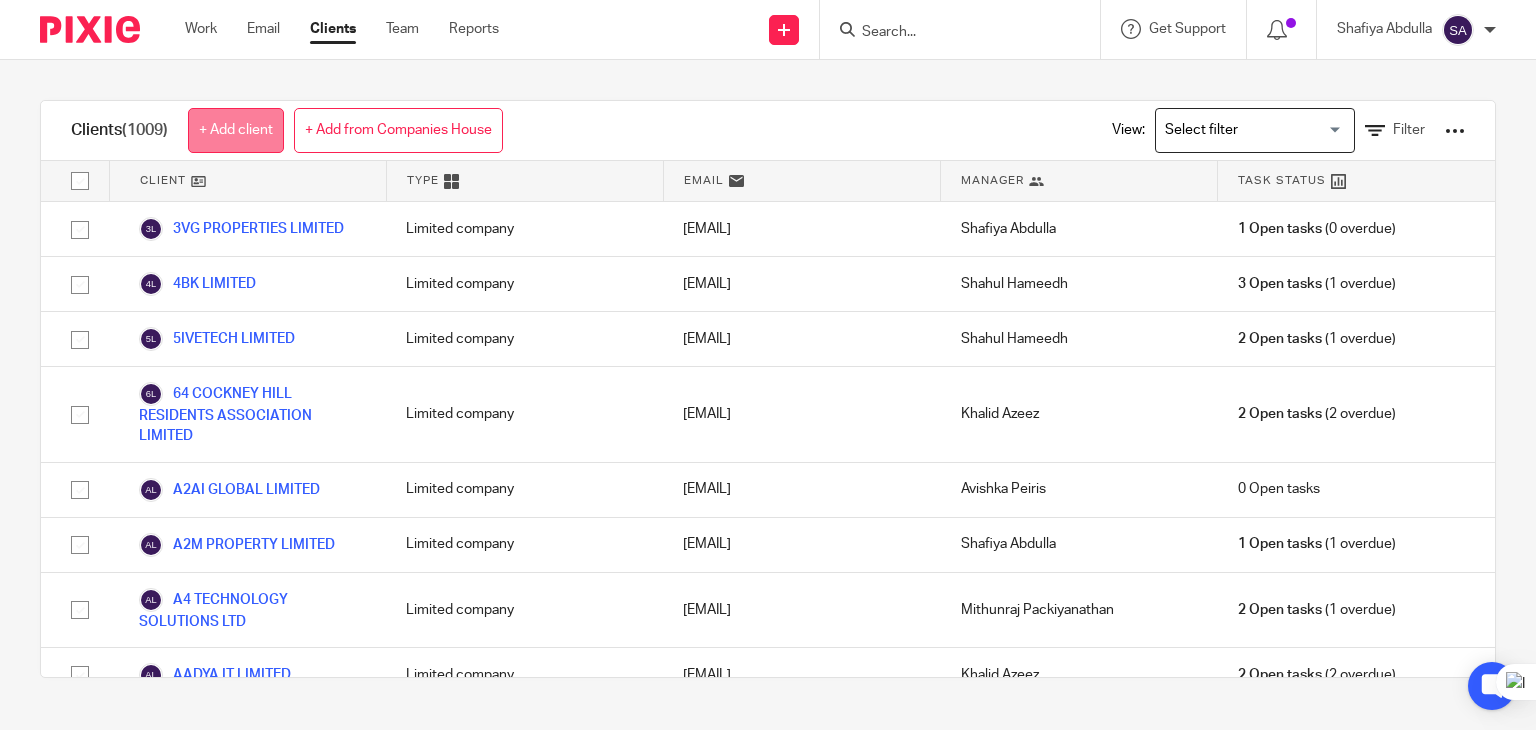 click on "+ Add client" at bounding box center [236, 130] 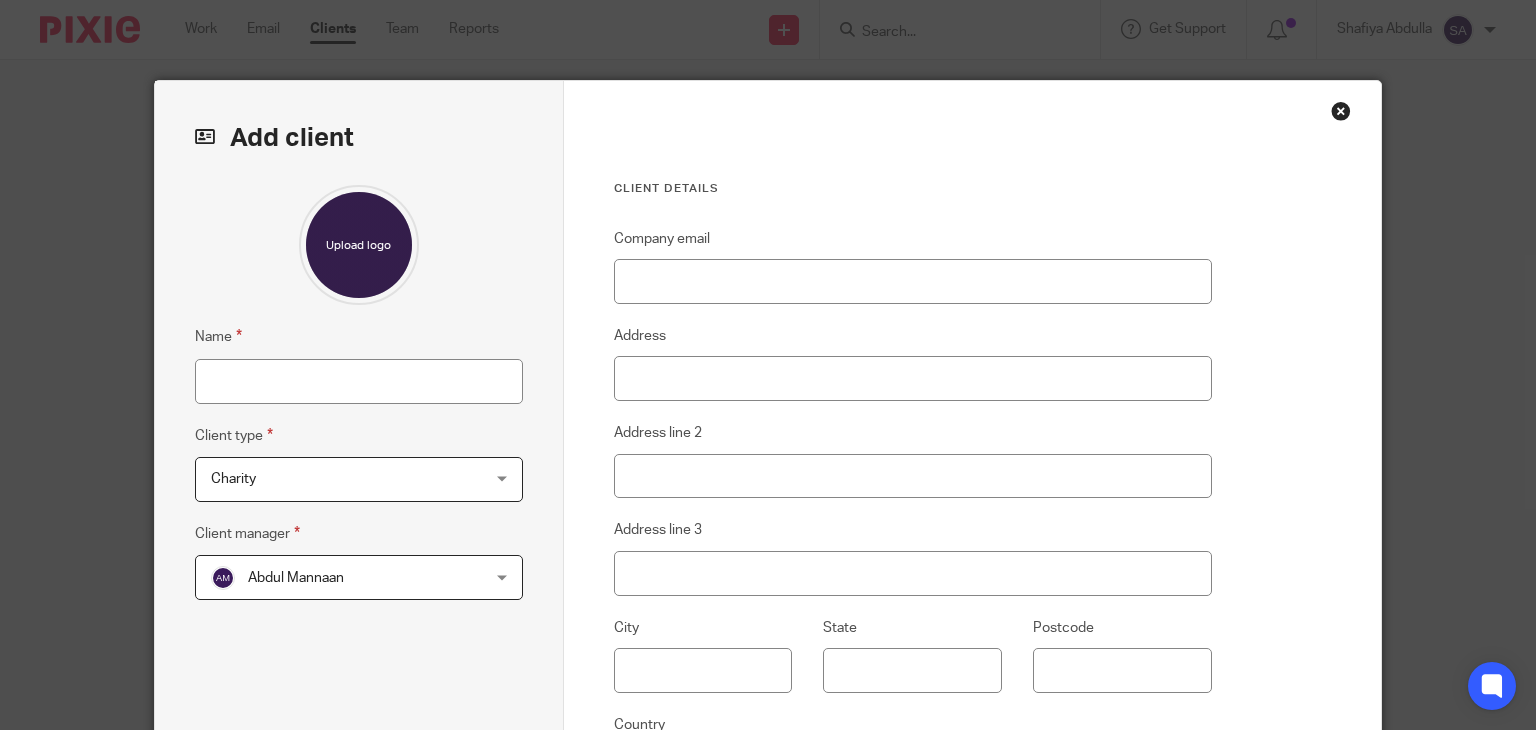 scroll, scrollTop: 0, scrollLeft: 0, axis: both 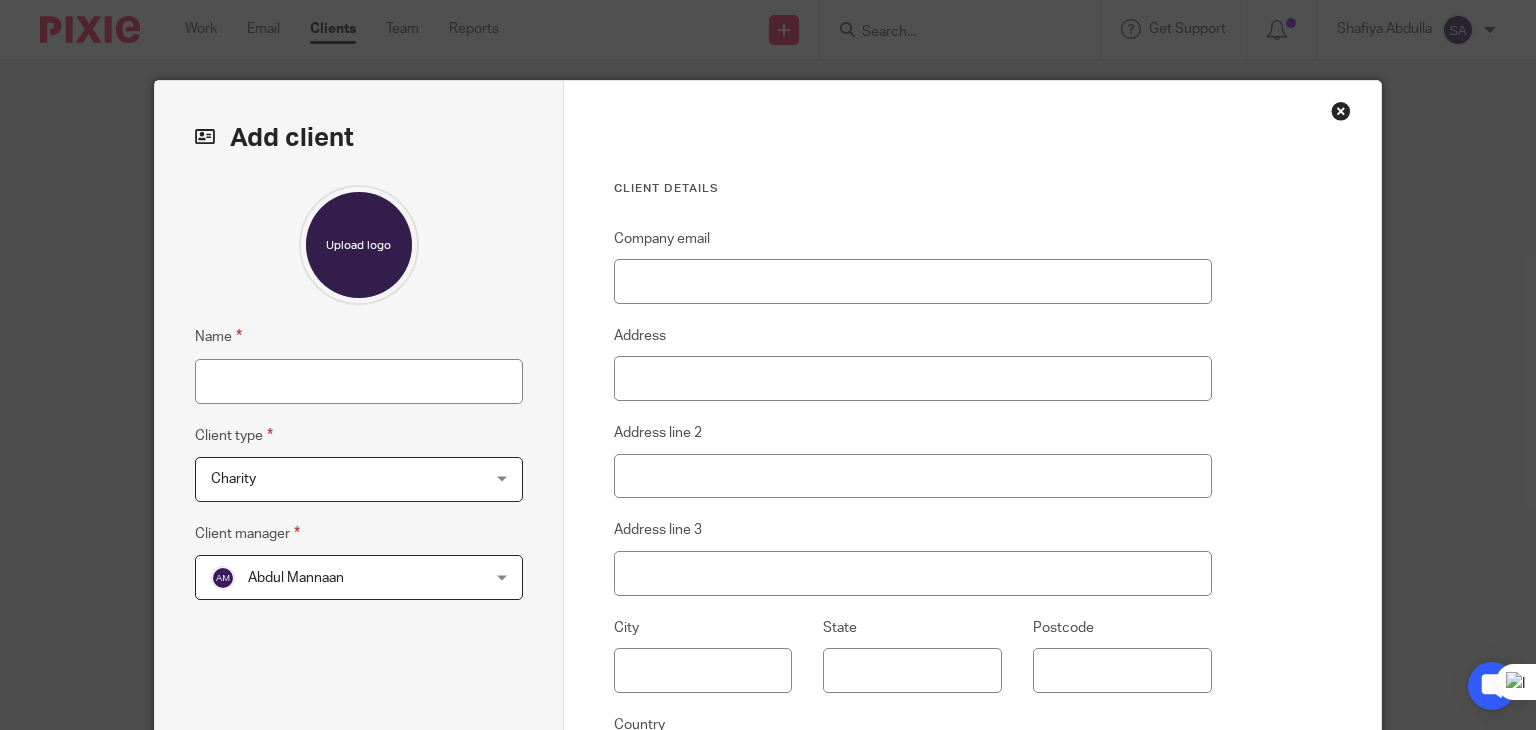 click at bounding box center (1341, 111) 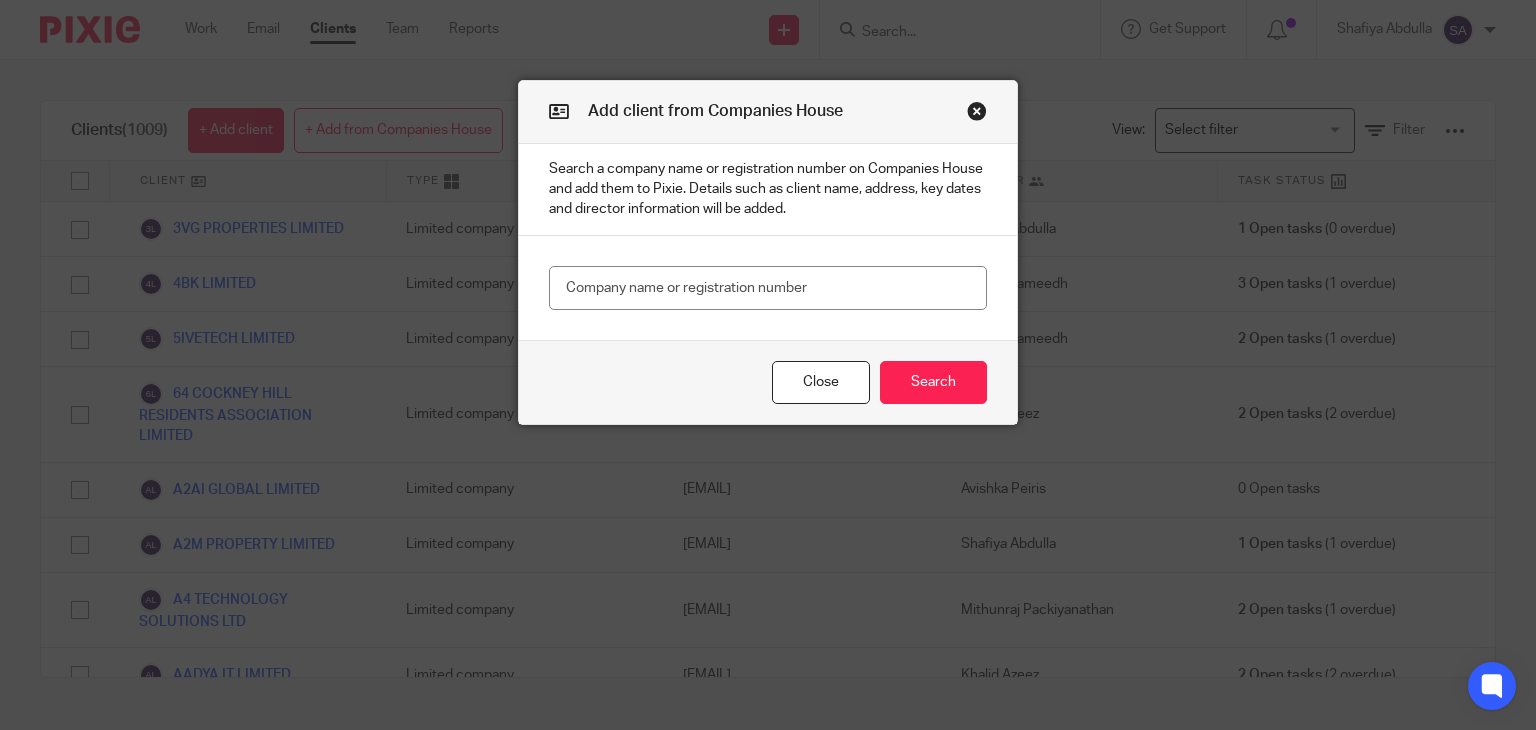 scroll, scrollTop: 0, scrollLeft: 0, axis: both 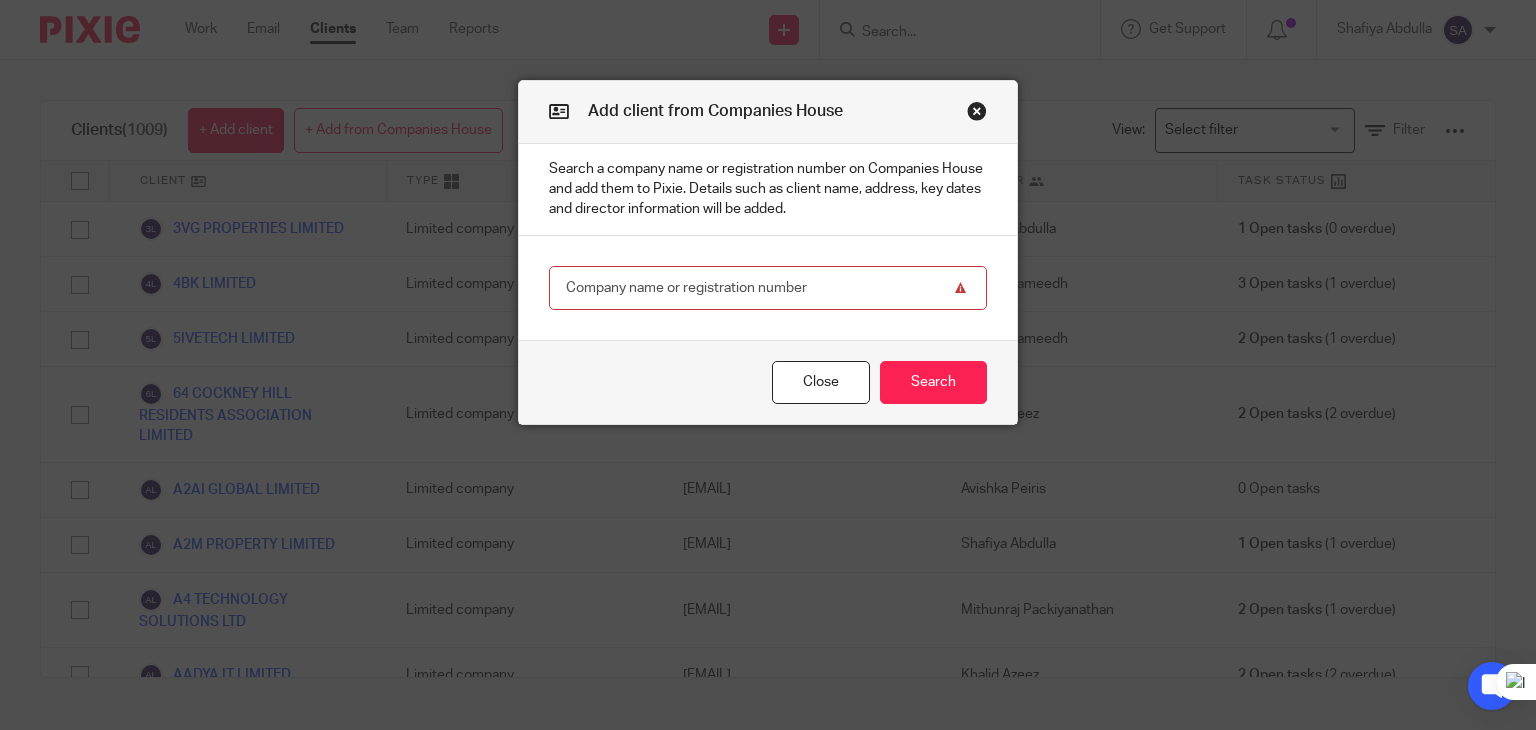 paste on "15608984" 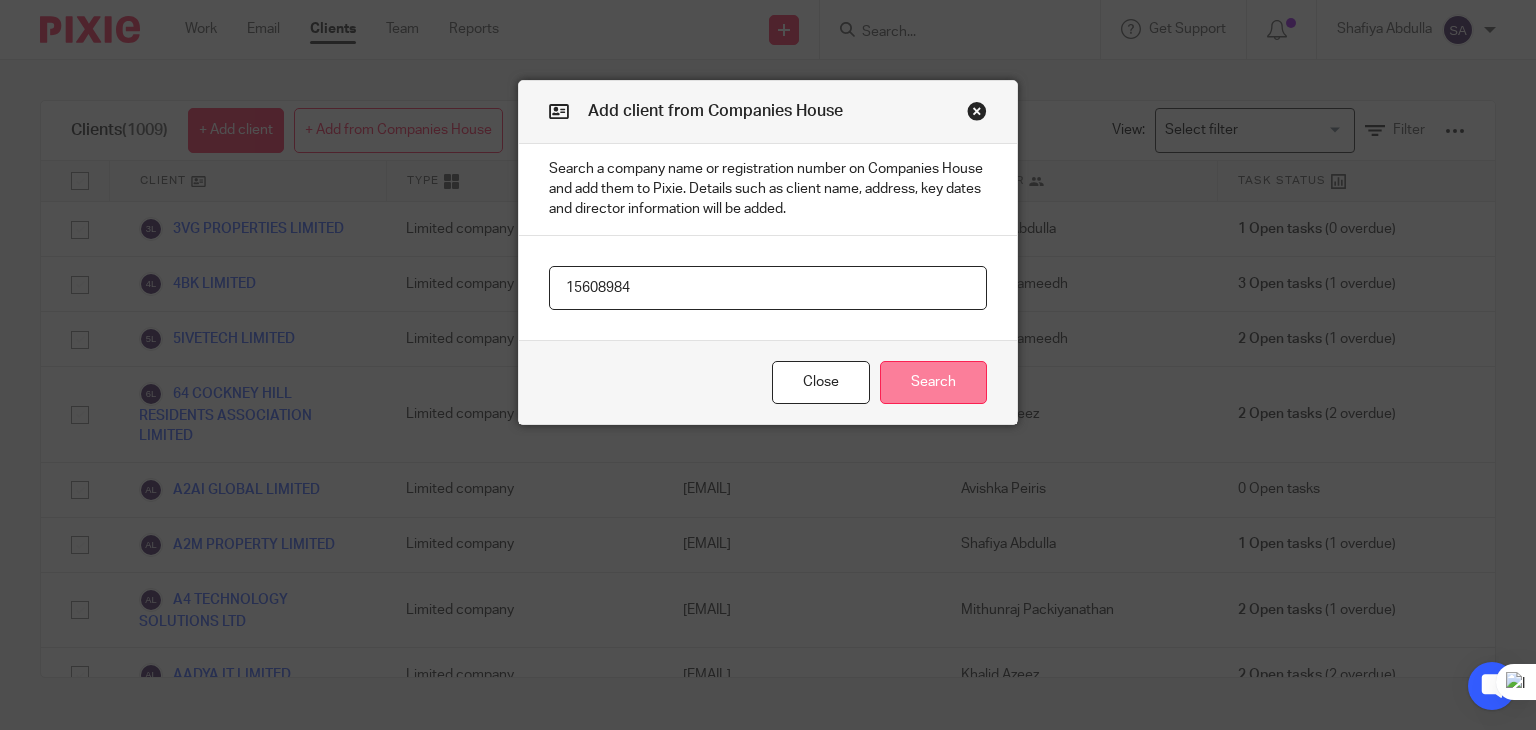 type on "15608984" 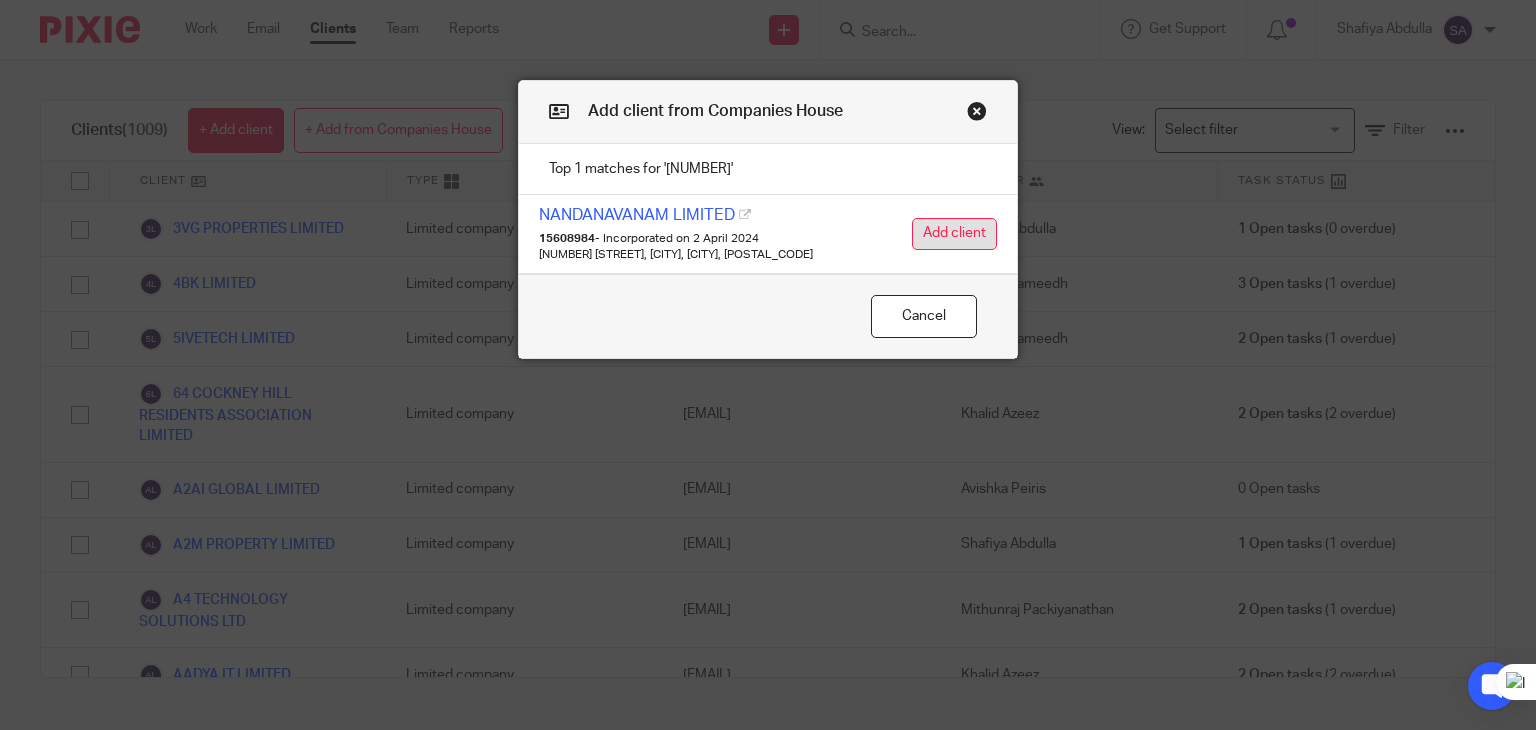 click on "Add client" at bounding box center (954, 234) 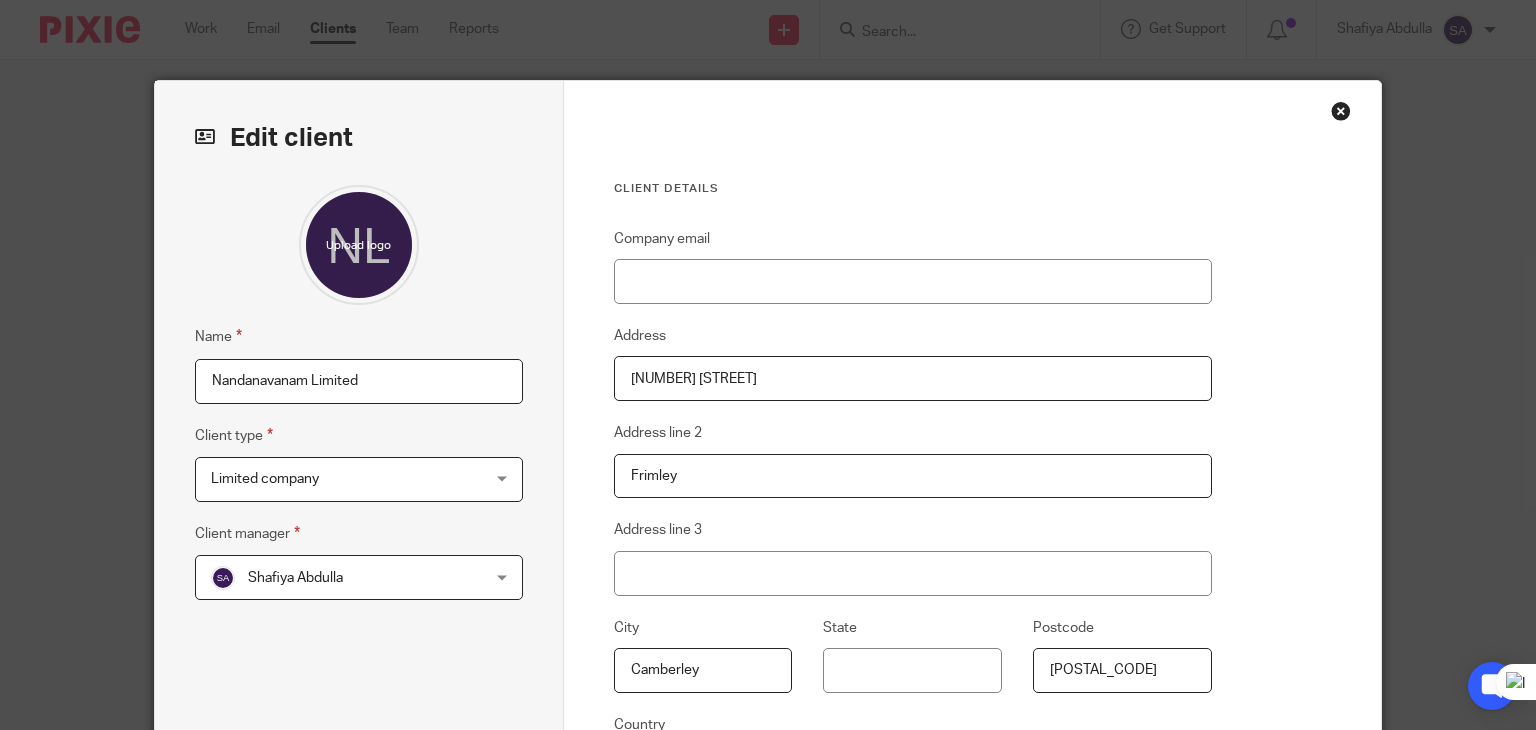 scroll, scrollTop: 0, scrollLeft: 0, axis: both 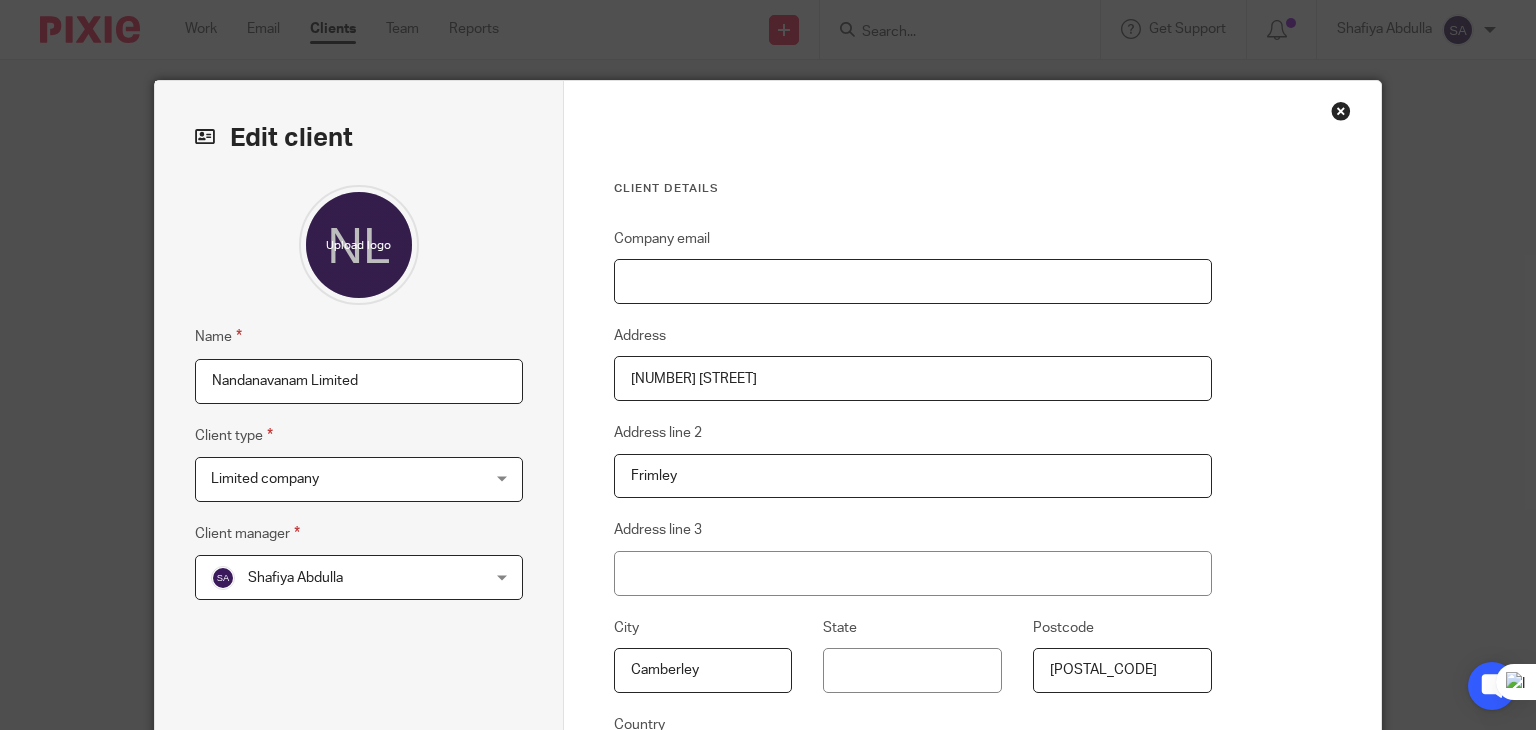drag, startPoint x: 0, startPoint y: 0, endPoint x: 760, endPoint y: 285, distance: 811.68036 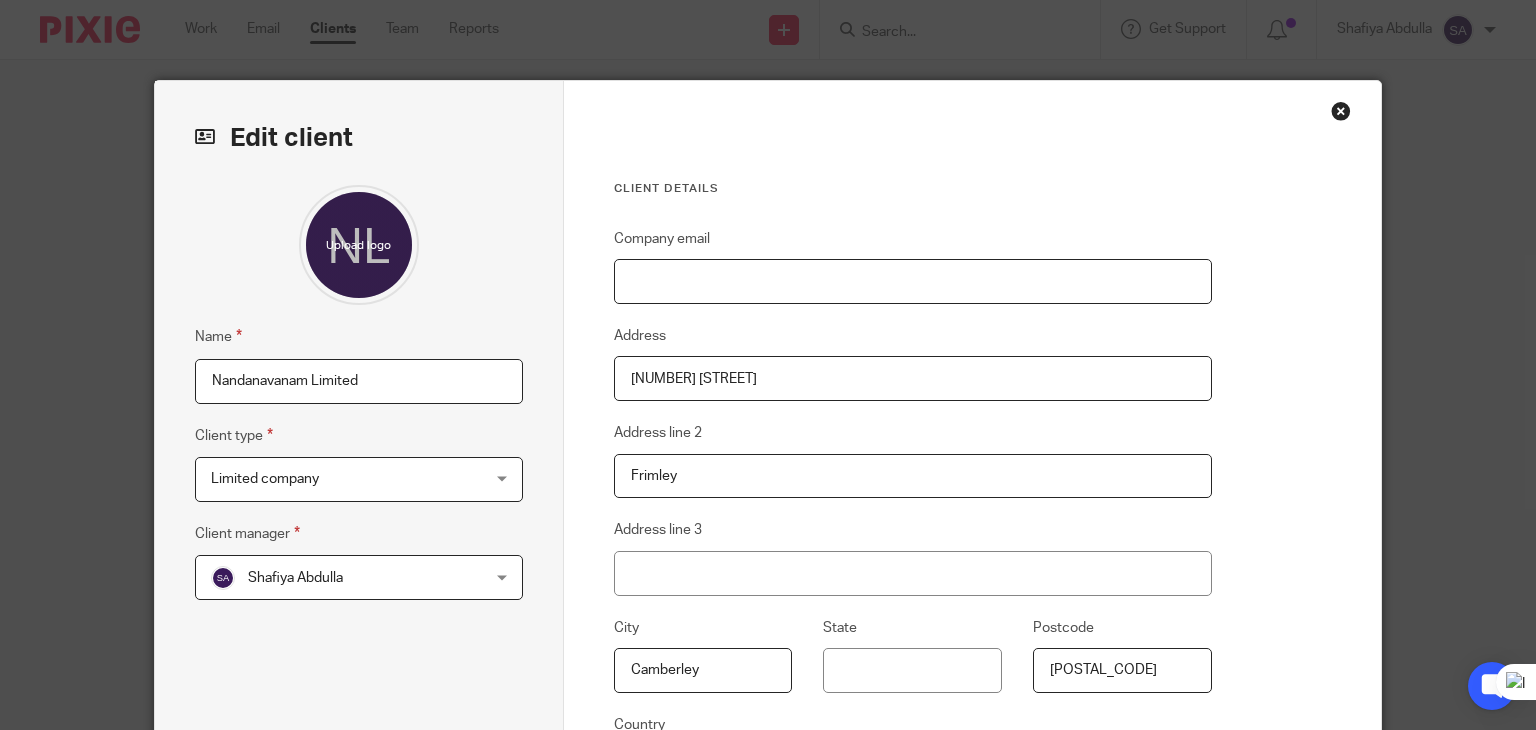 paste on "4nkolla@gmail.com" 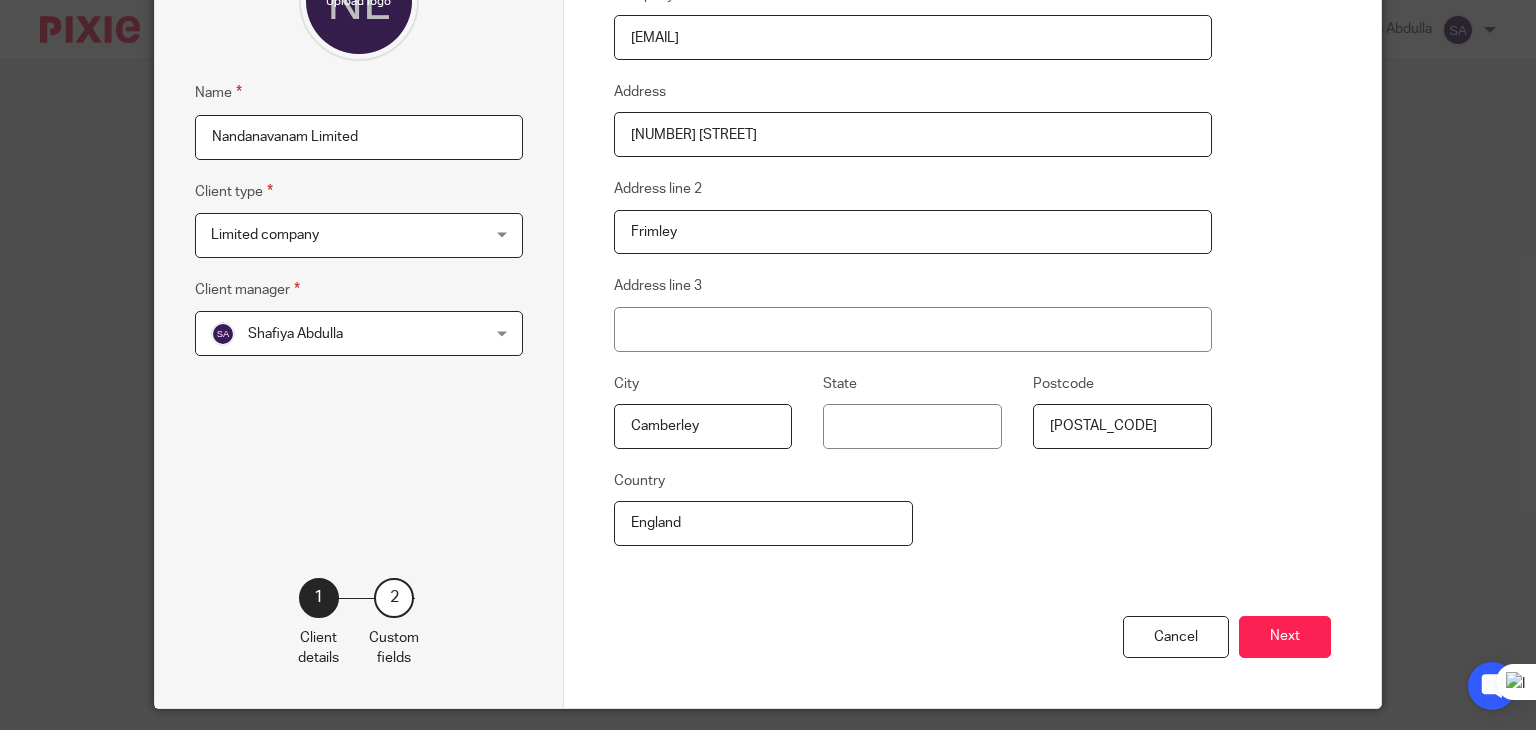scroll, scrollTop: 300, scrollLeft: 0, axis: vertical 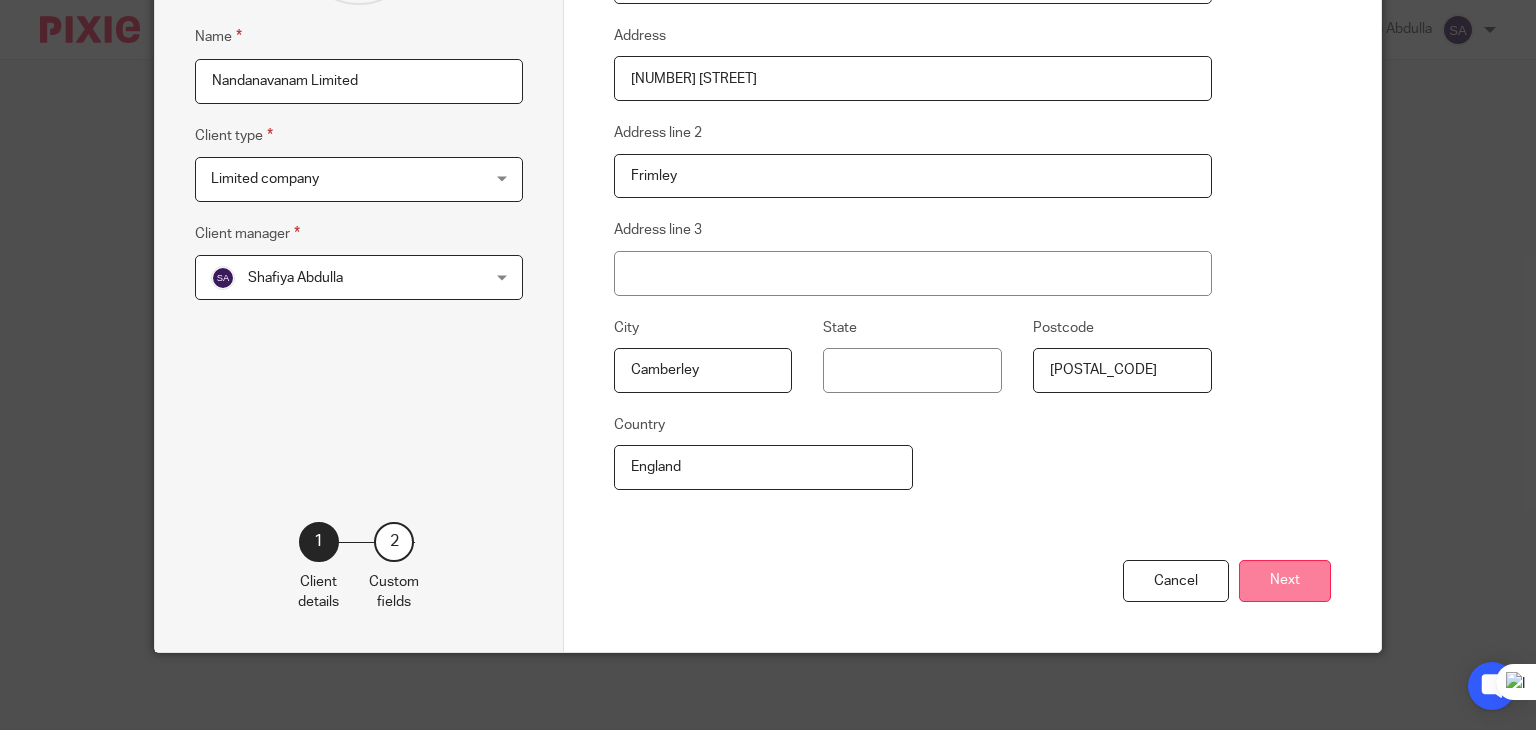 type on "[USERNAME]@example.com" 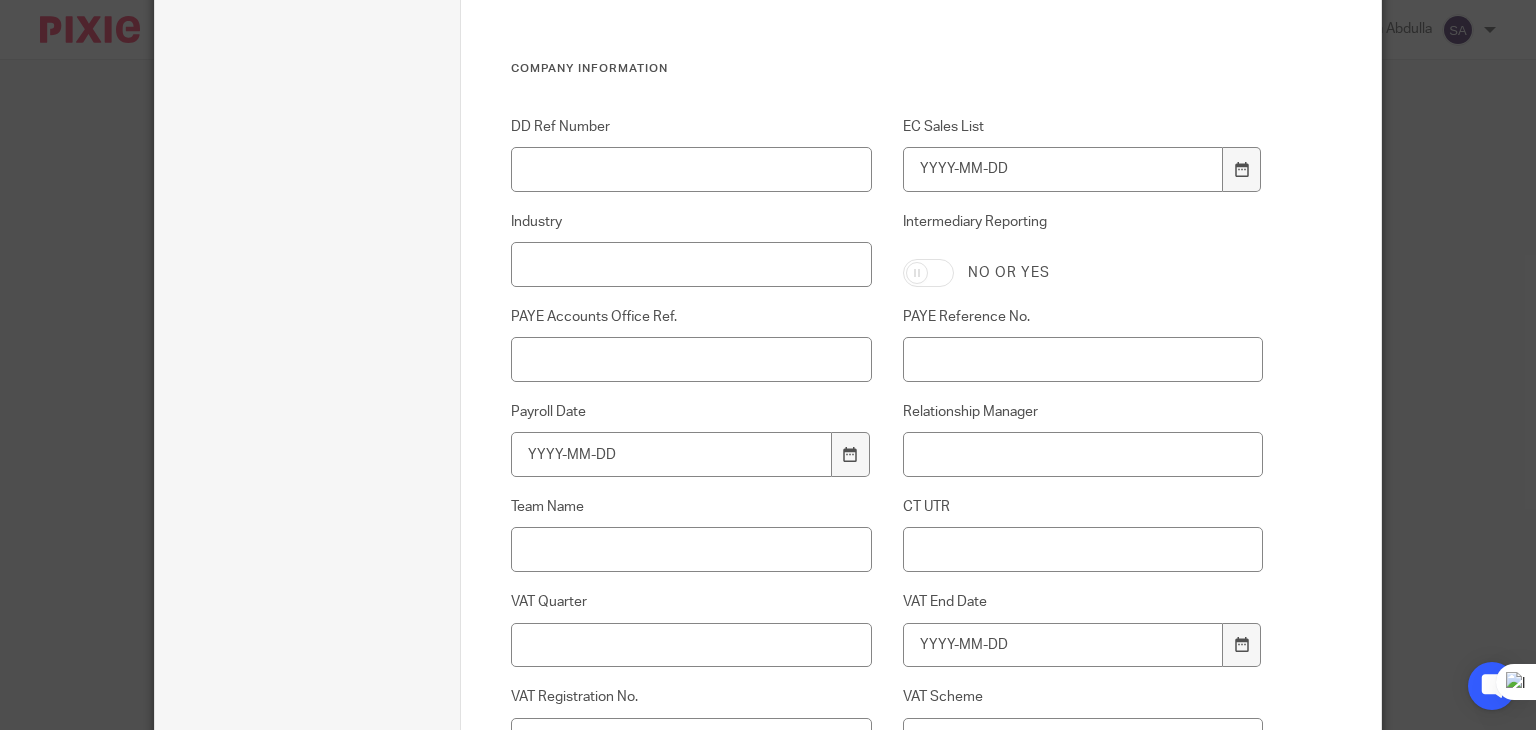 scroll, scrollTop: 900, scrollLeft: 0, axis: vertical 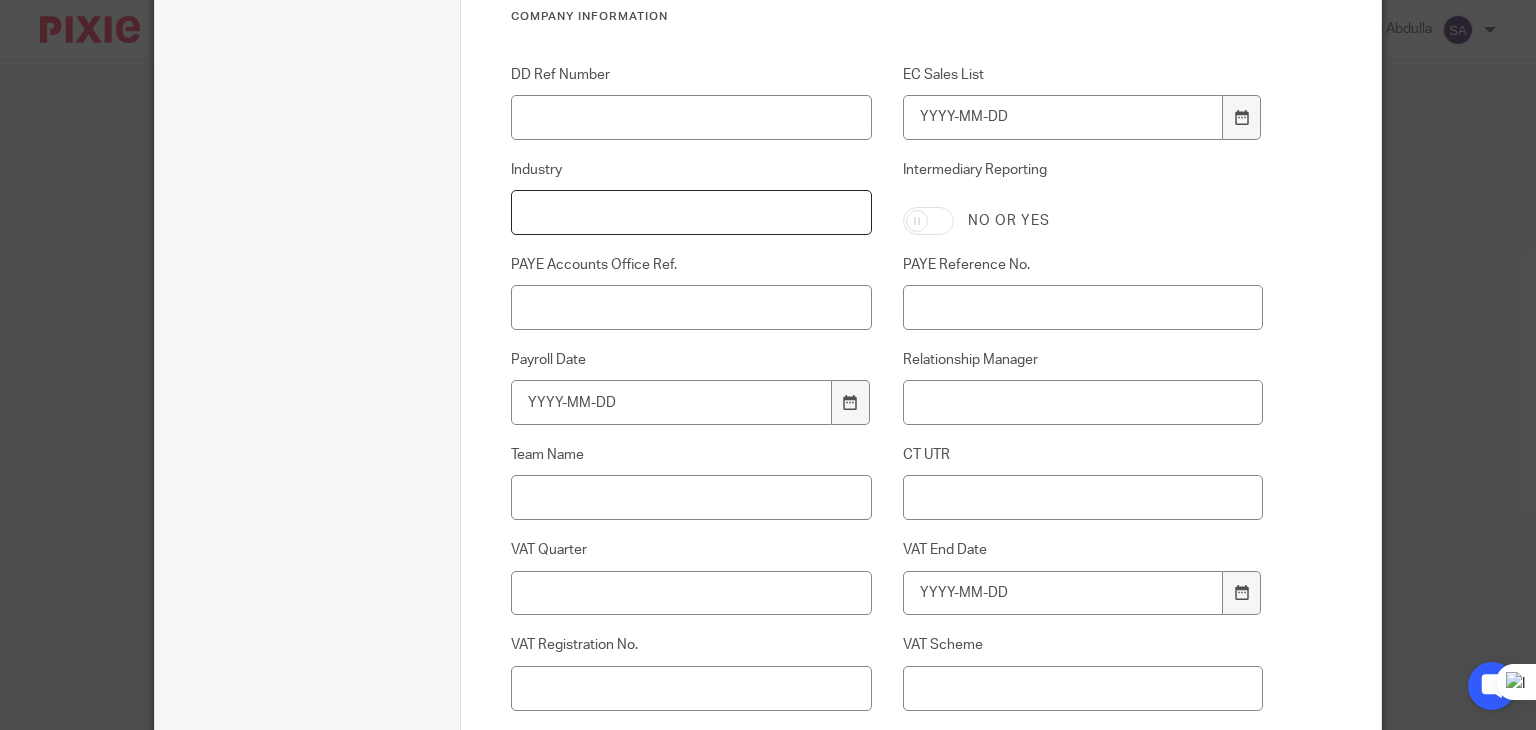 click on "Industry" at bounding box center [691, 212] 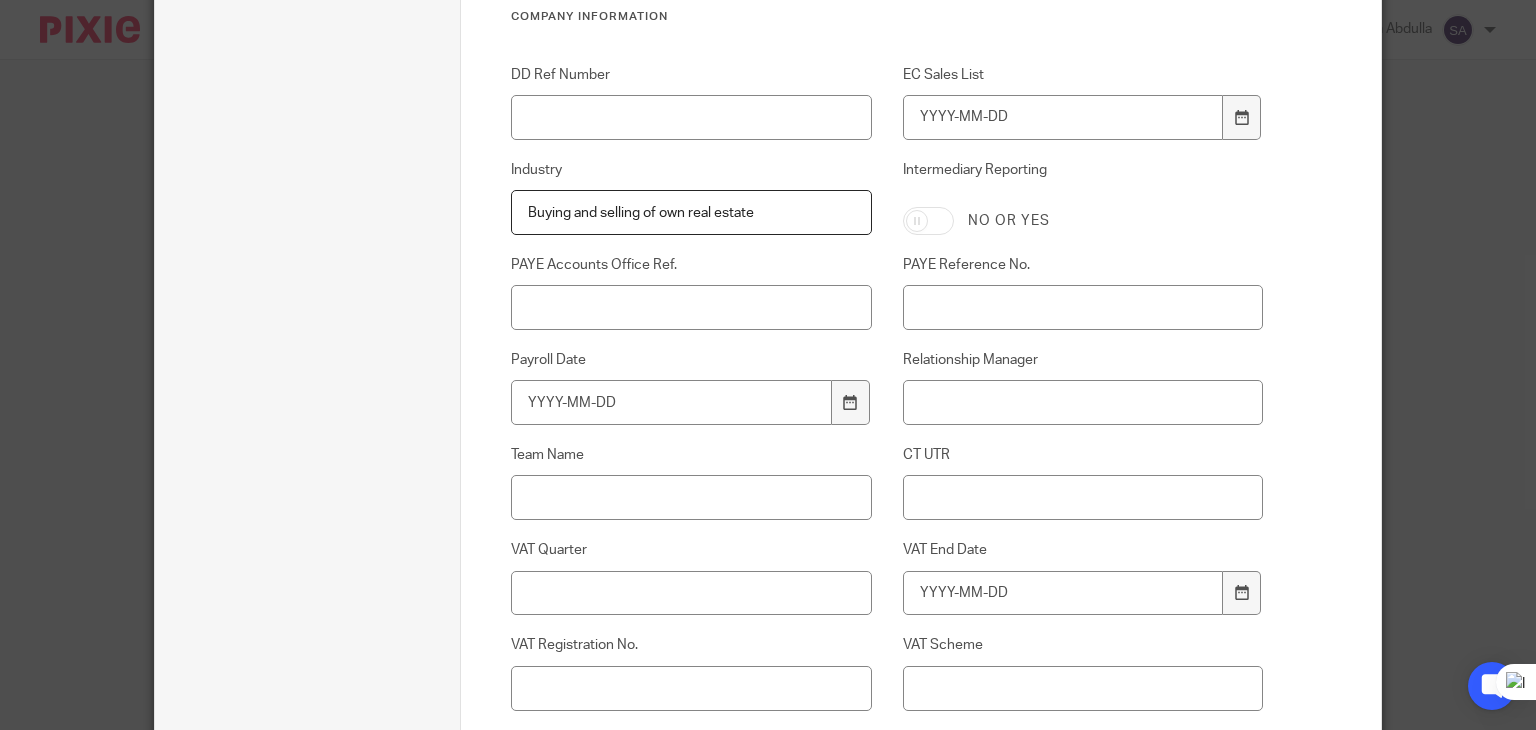 type on "Buying and selling of own real estate" 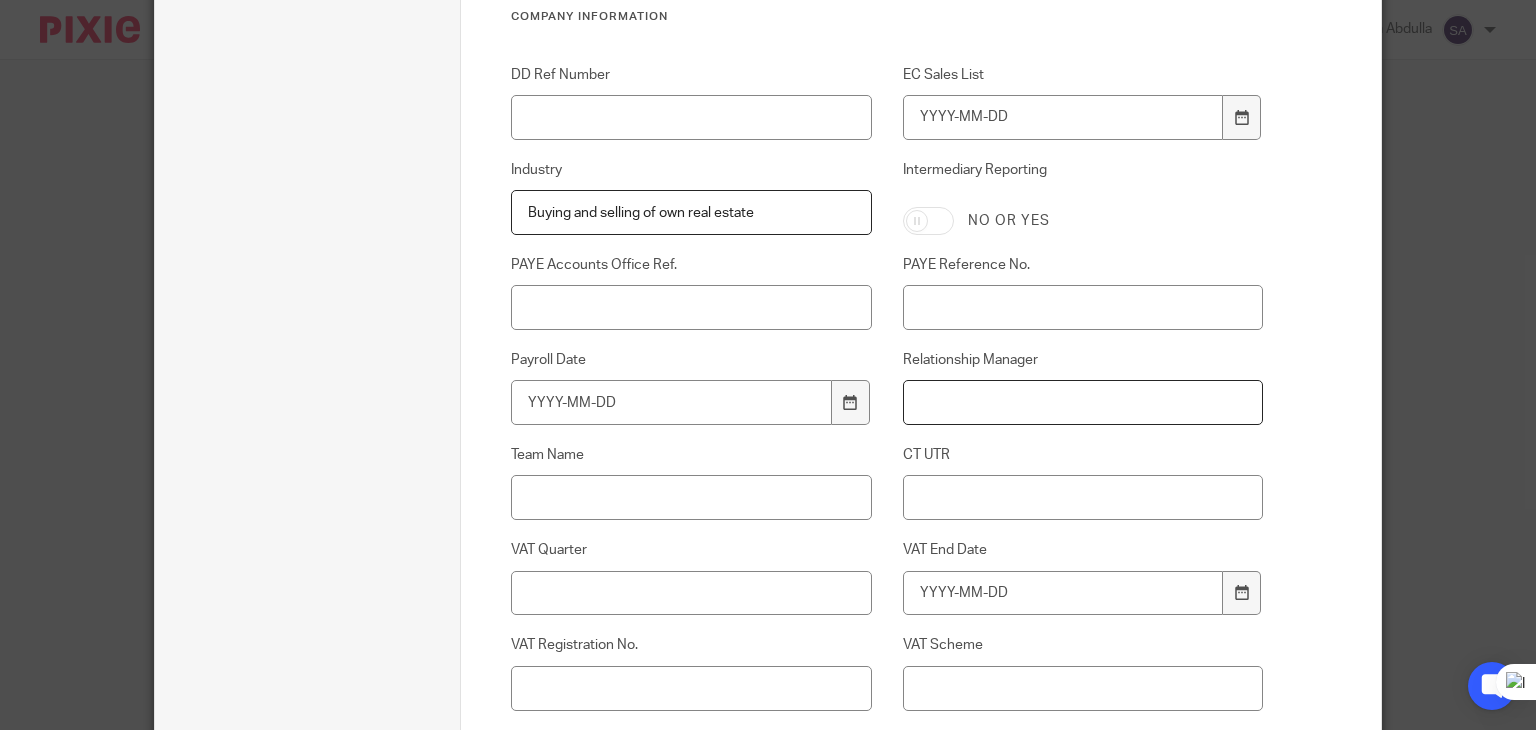 click on "Relationship Manager" at bounding box center (1083, 402) 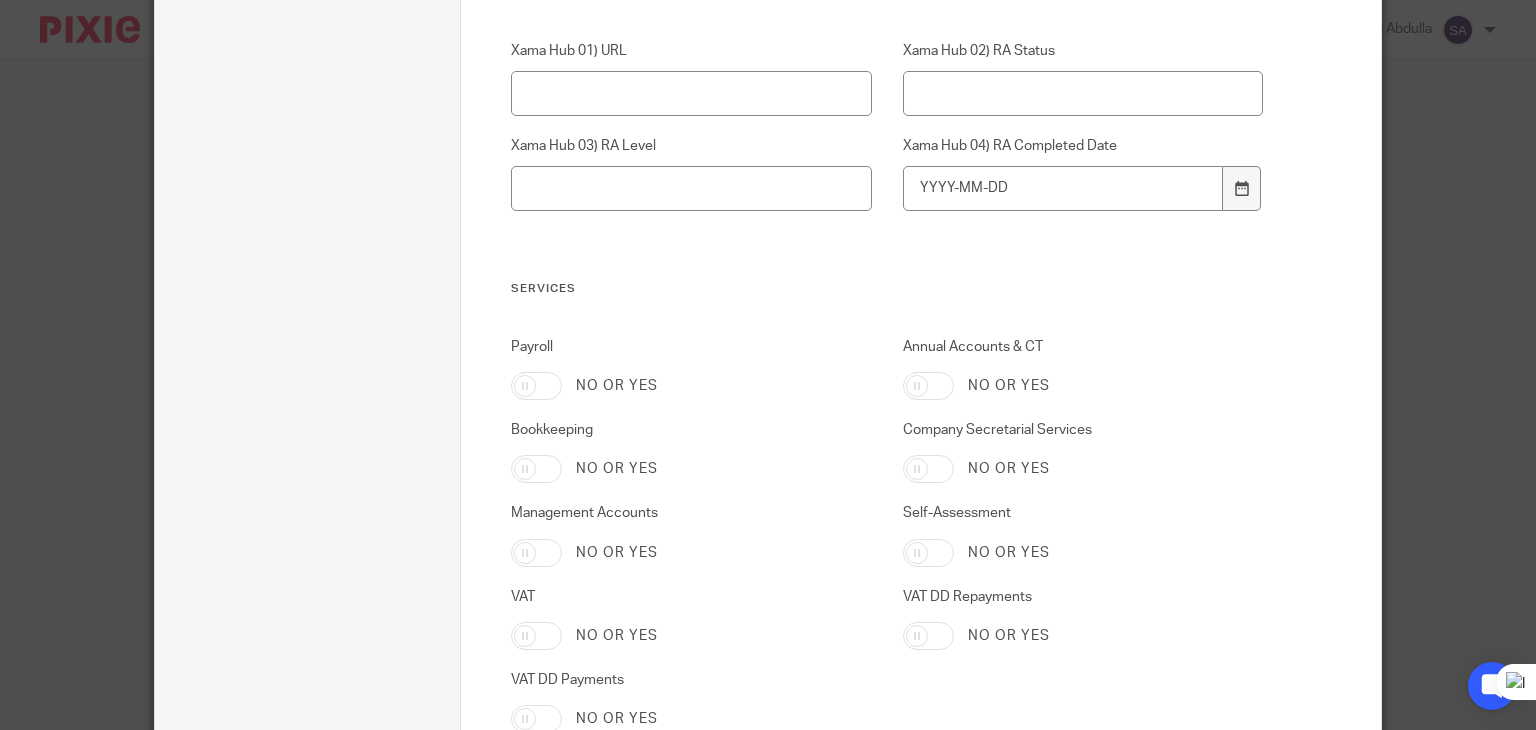 scroll, scrollTop: 1700, scrollLeft: 0, axis: vertical 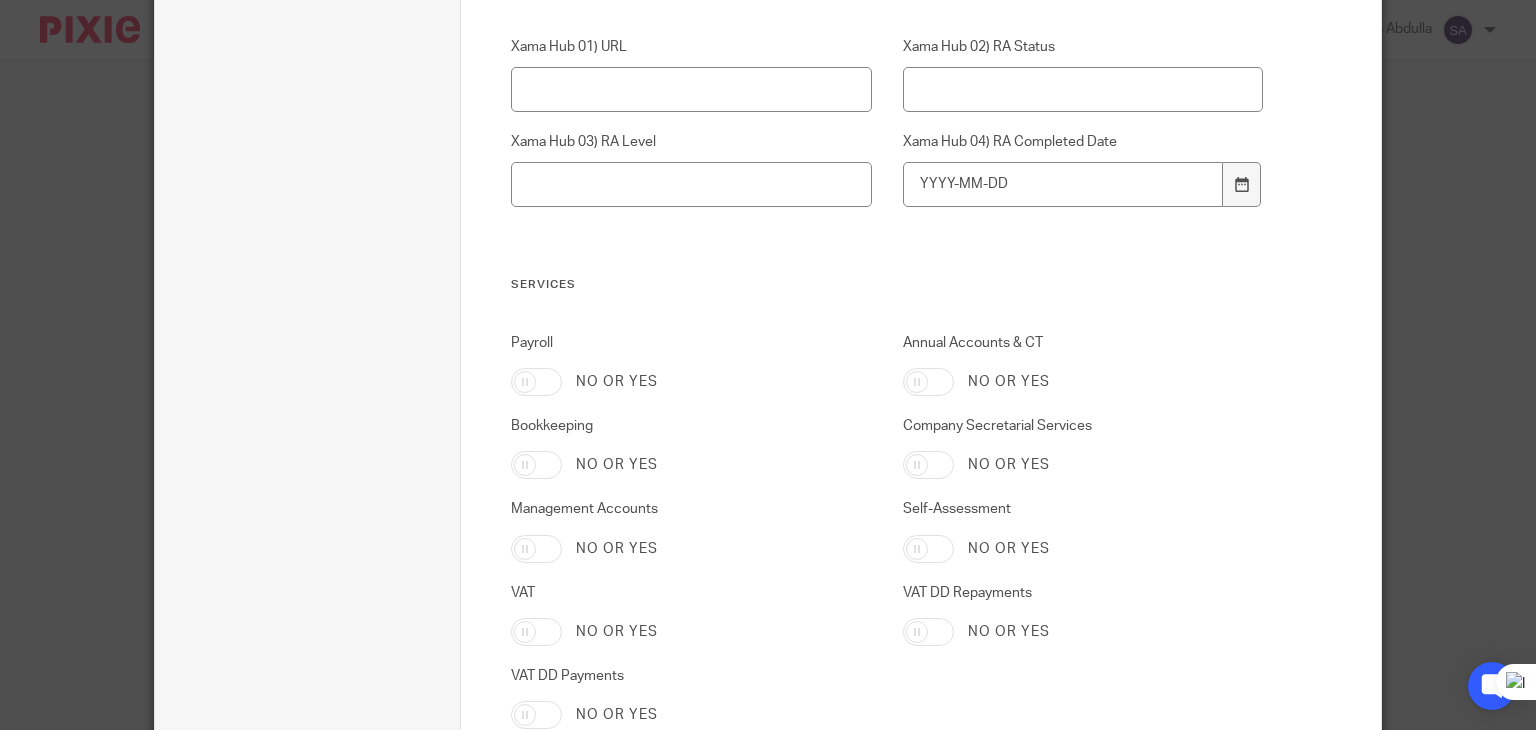 type on "Shafiya Abdulla" 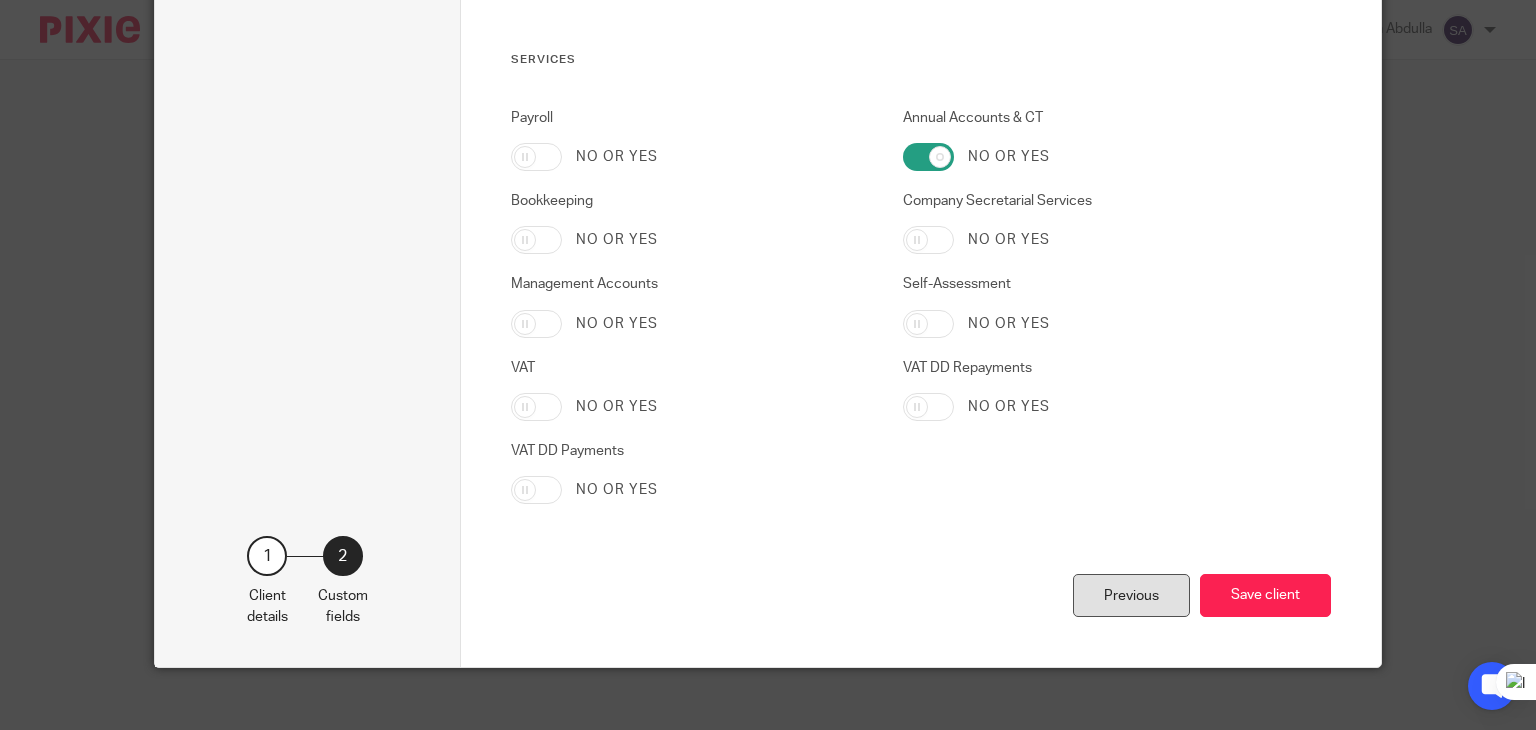scroll, scrollTop: 1943, scrollLeft: 0, axis: vertical 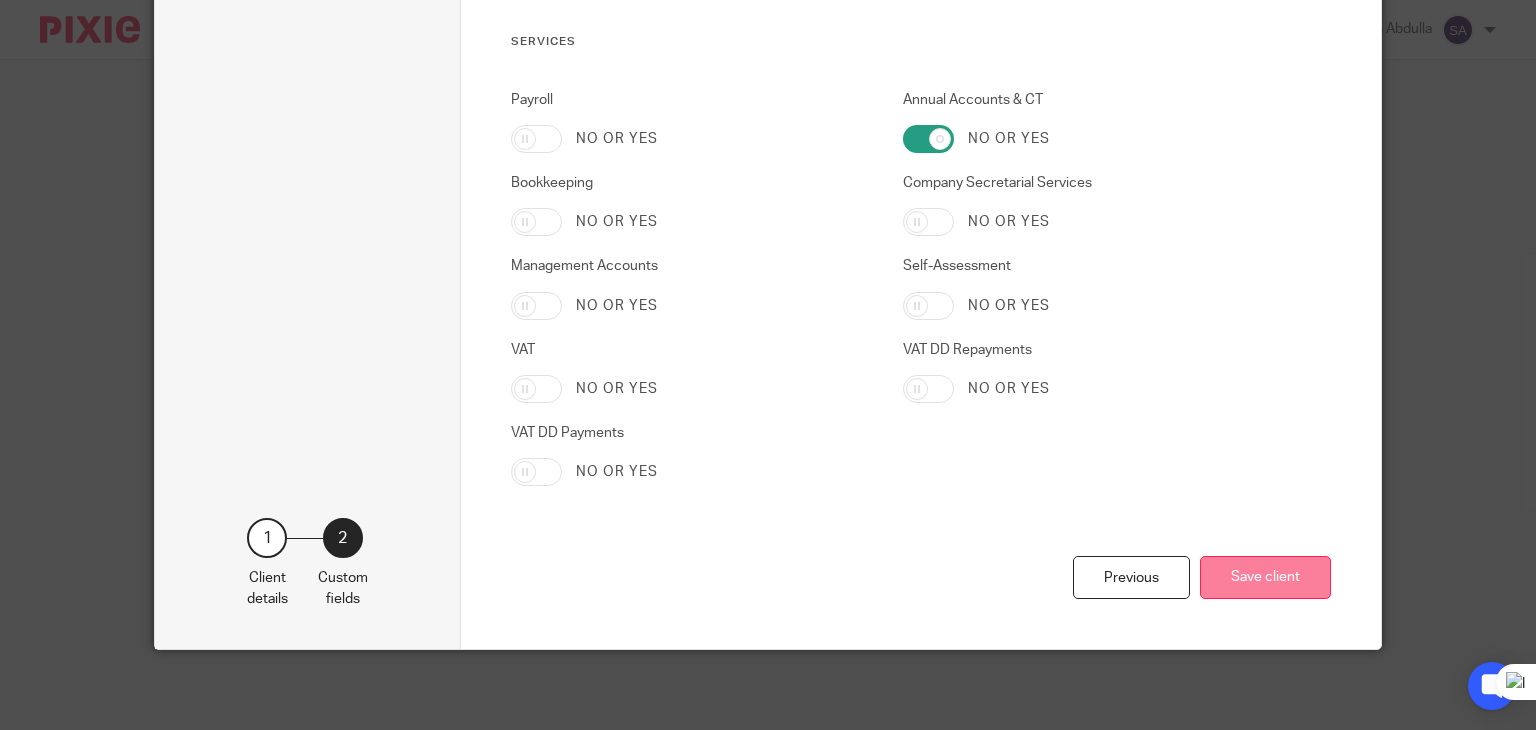 click on "Save client" at bounding box center (1265, 577) 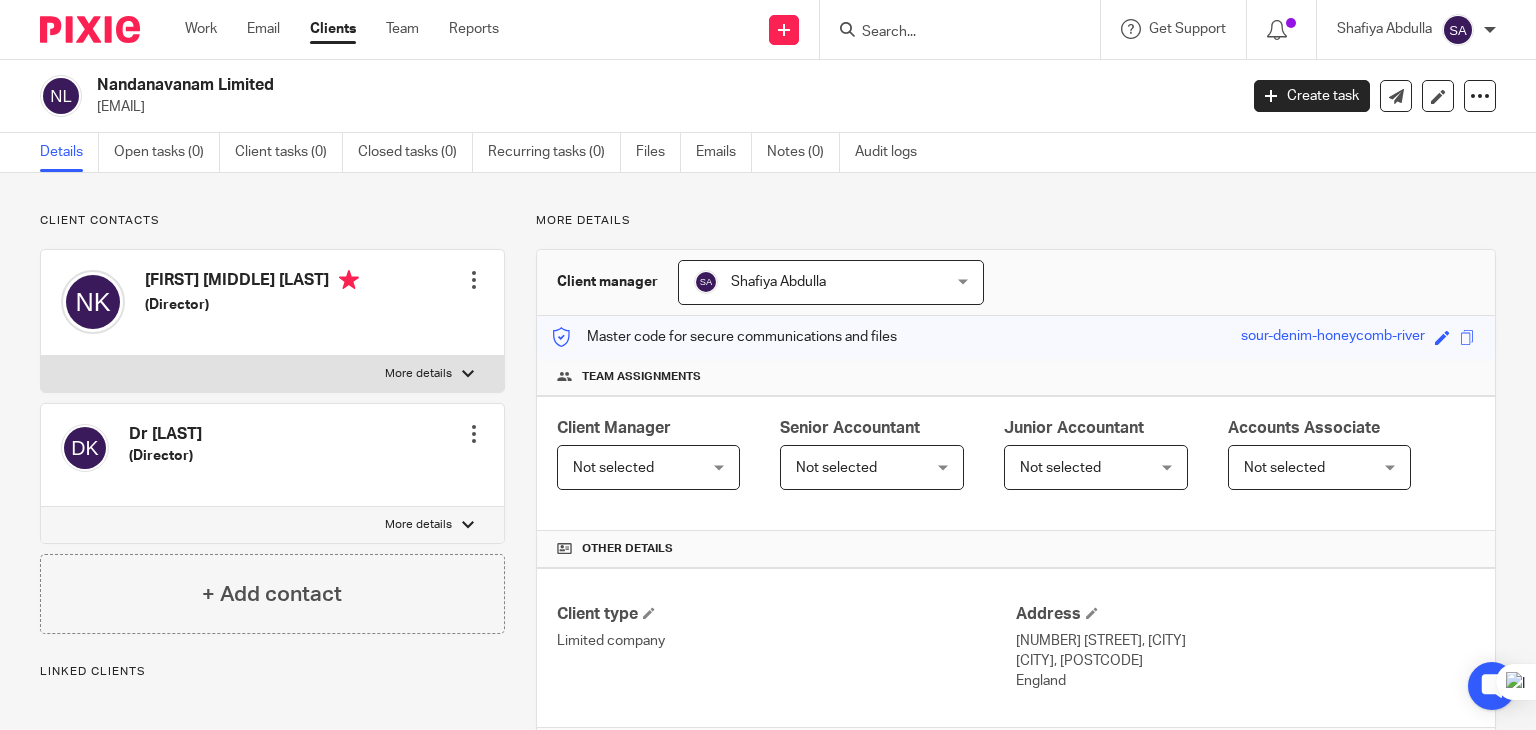 scroll, scrollTop: 0, scrollLeft: 0, axis: both 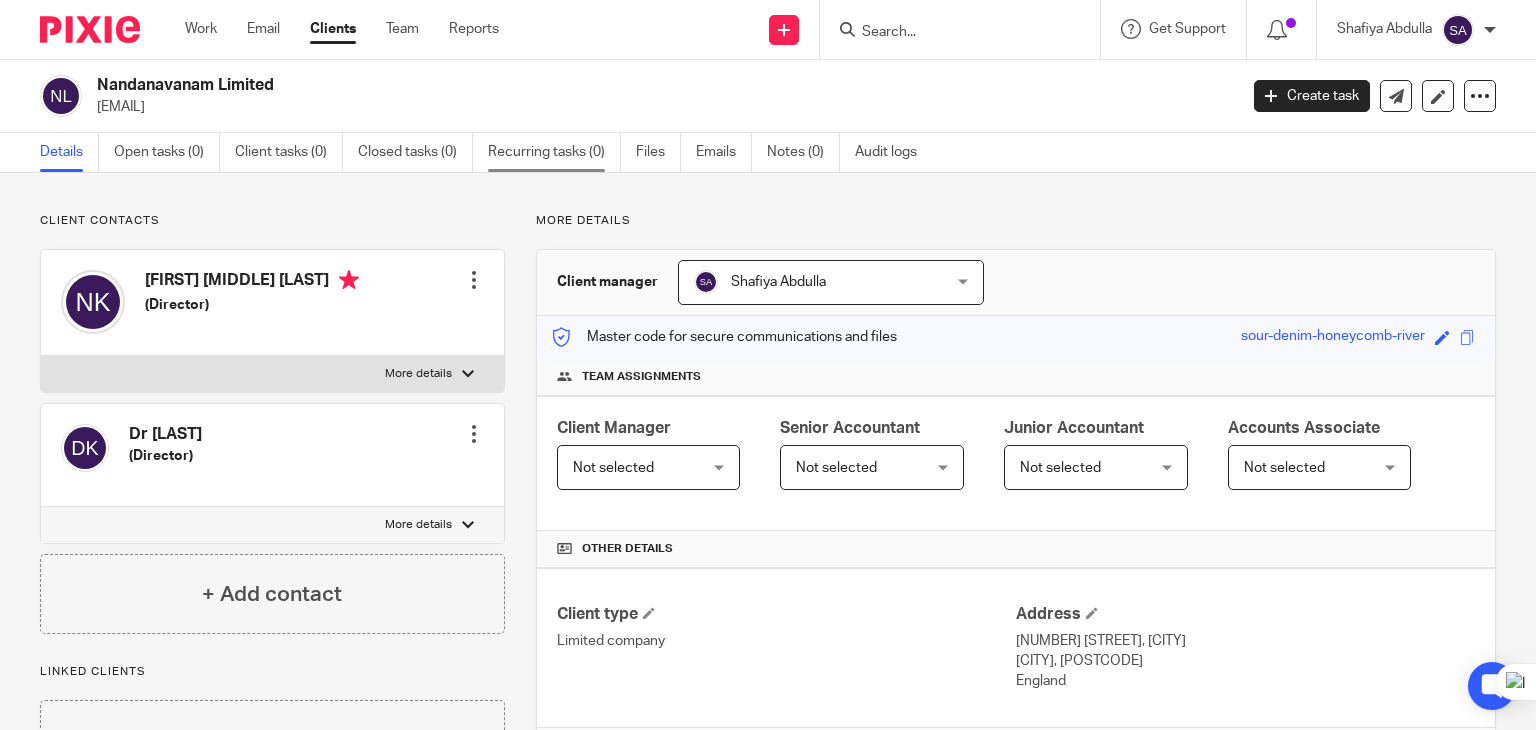 click on "Recurring tasks (0)" at bounding box center (554, 152) 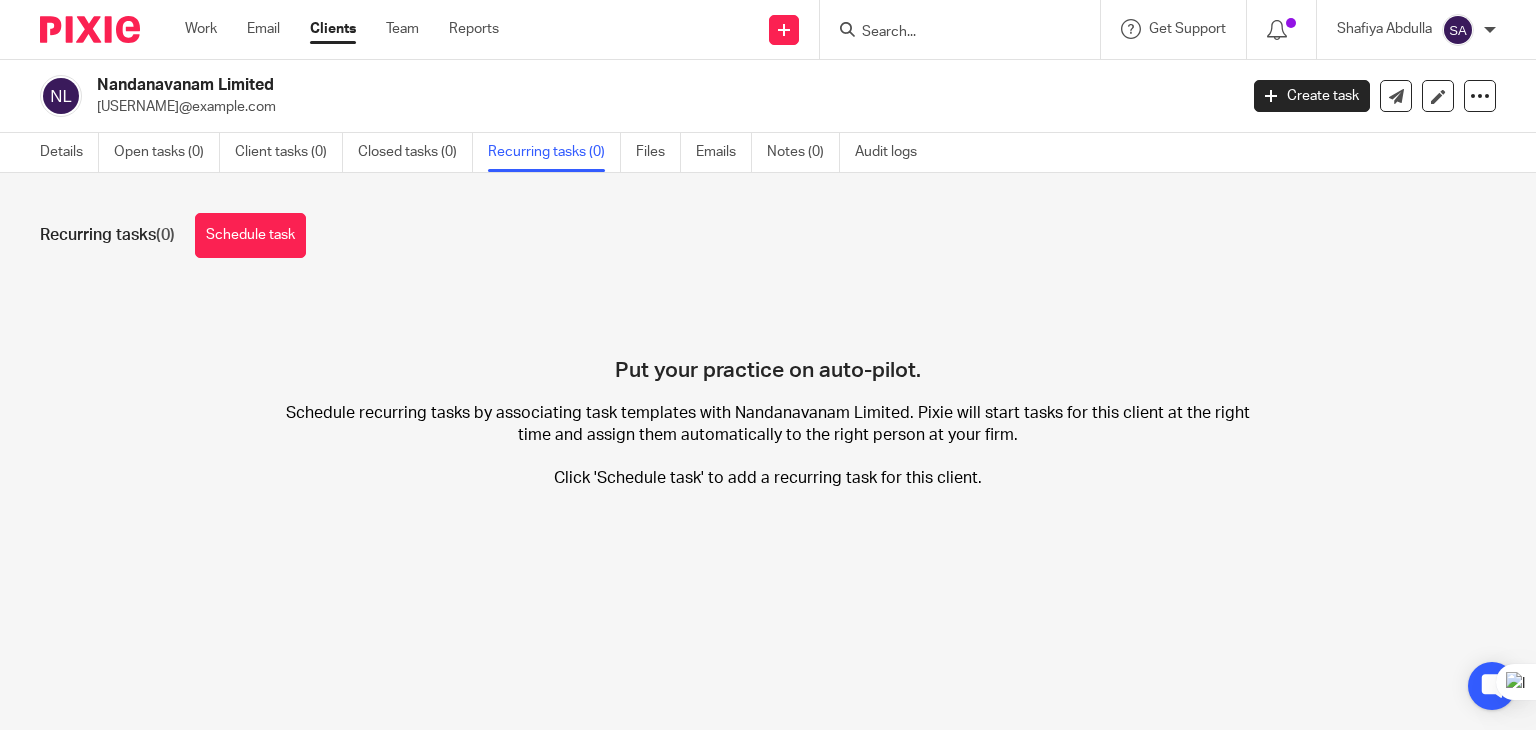 scroll, scrollTop: 0, scrollLeft: 0, axis: both 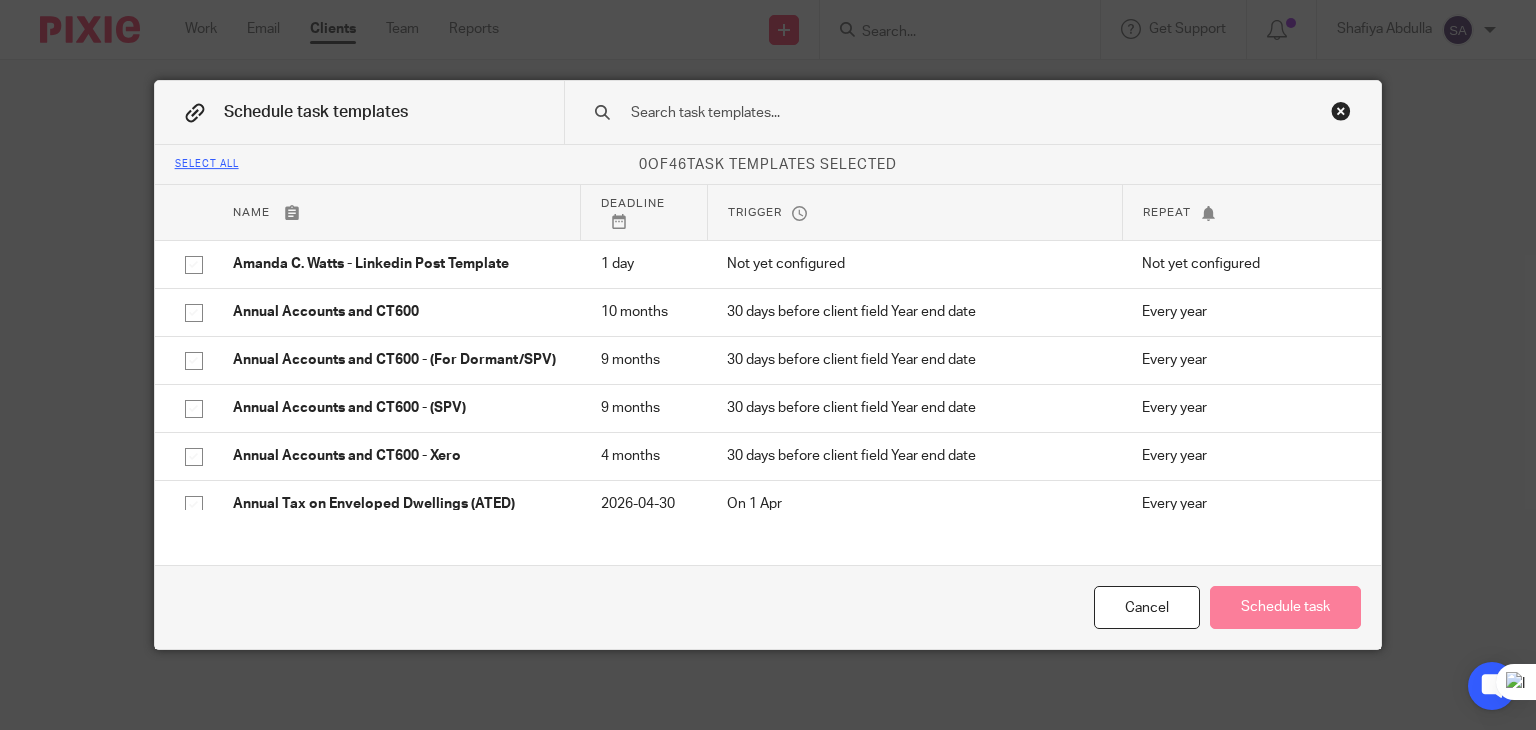 click at bounding box center [1341, 111] 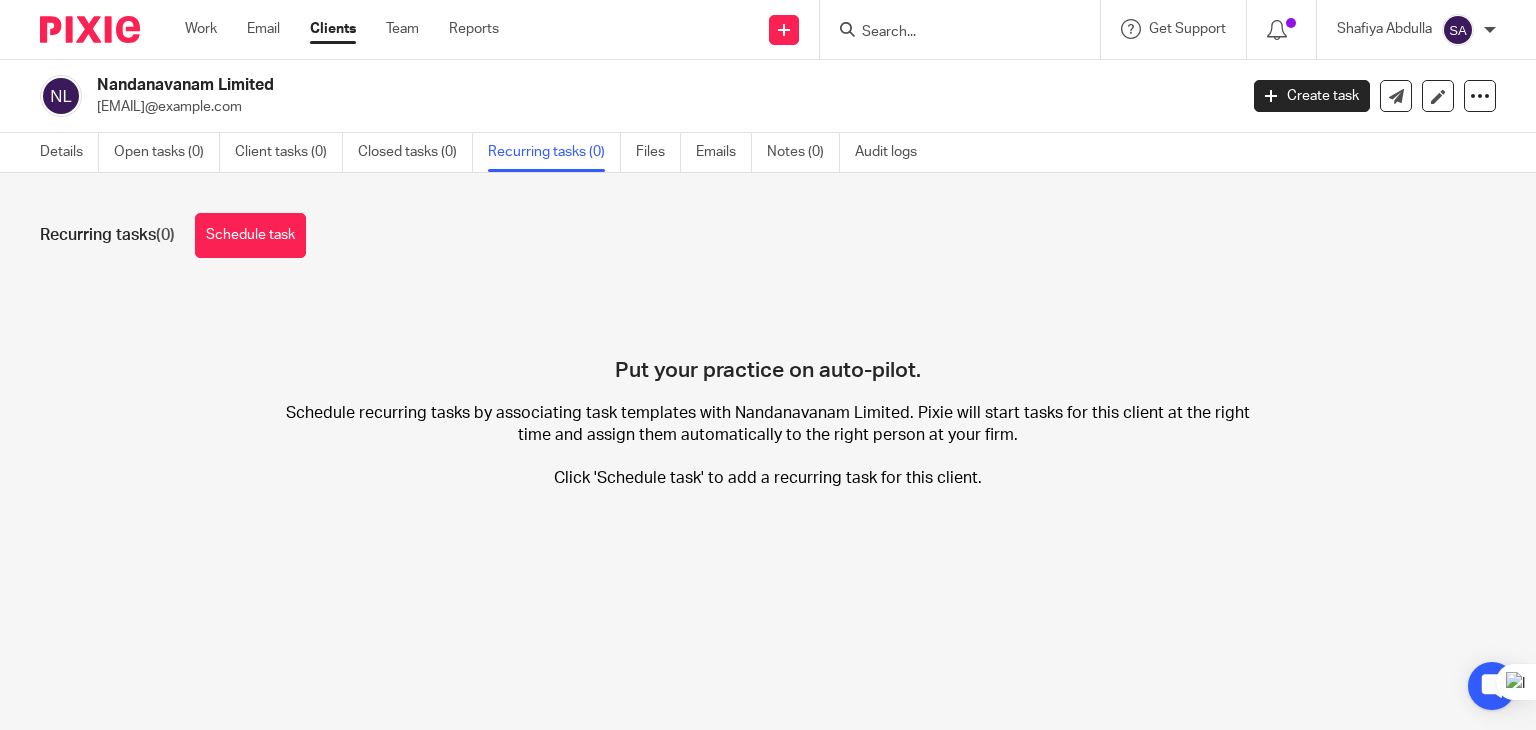 scroll, scrollTop: 0, scrollLeft: 0, axis: both 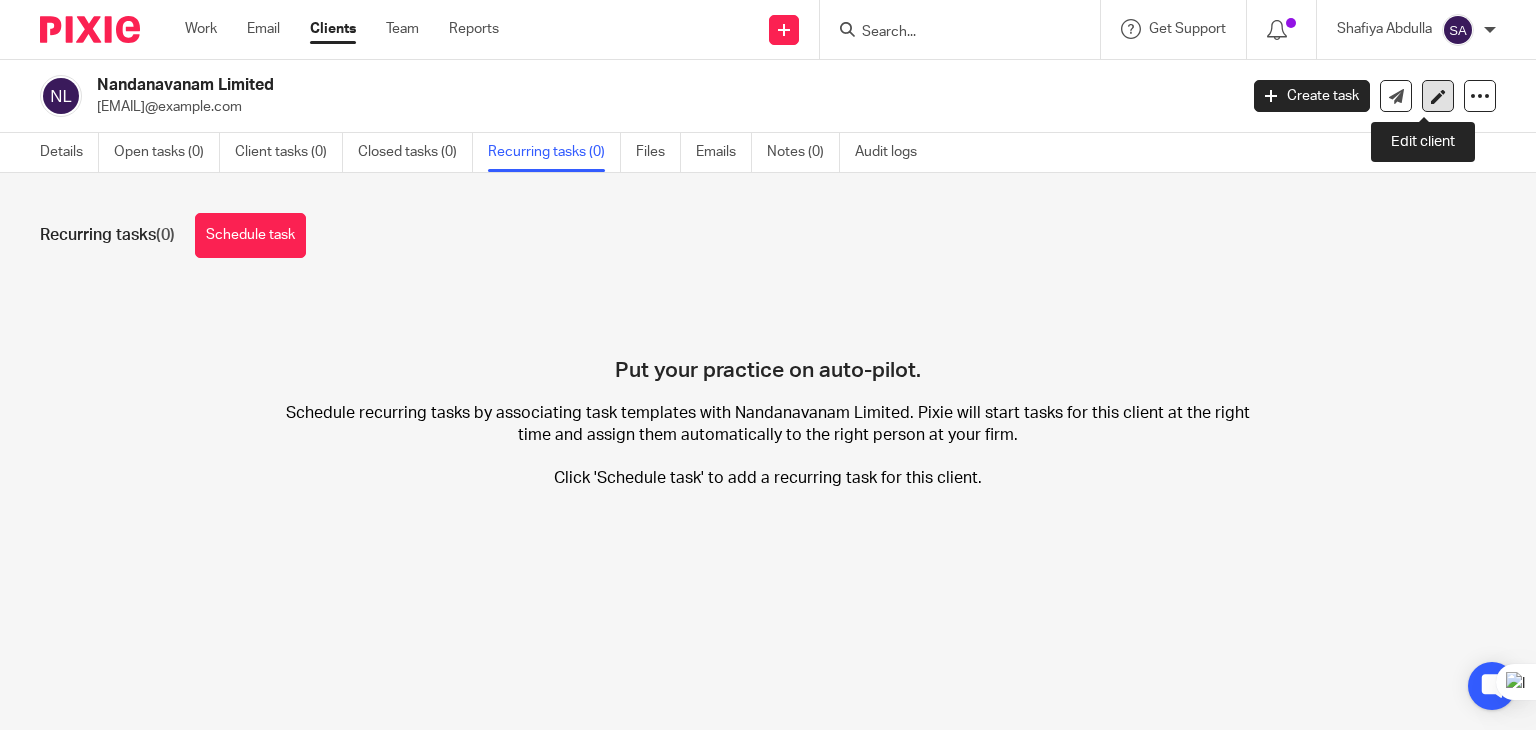 click at bounding box center (1438, 96) 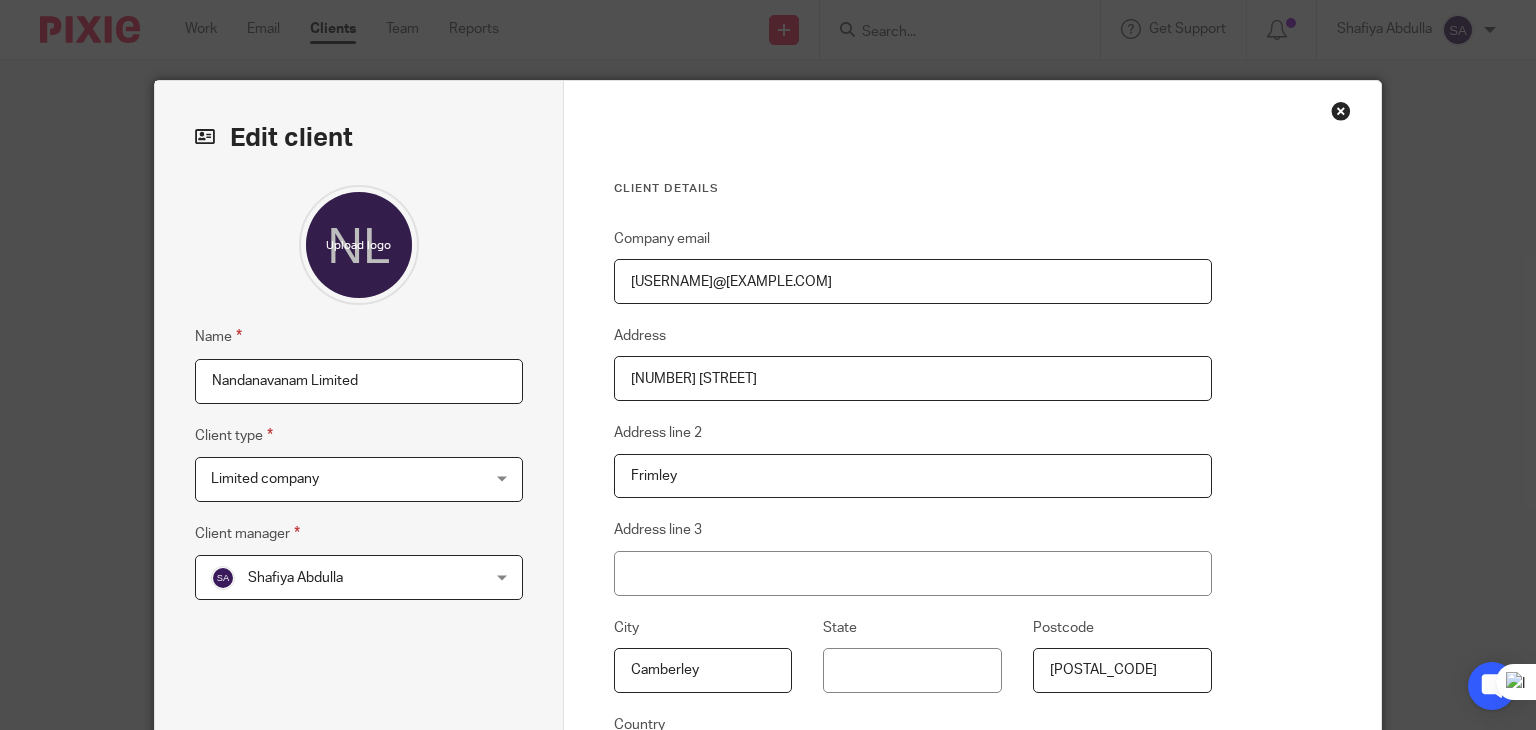 scroll, scrollTop: 0, scrollLeft: 0, axis: both 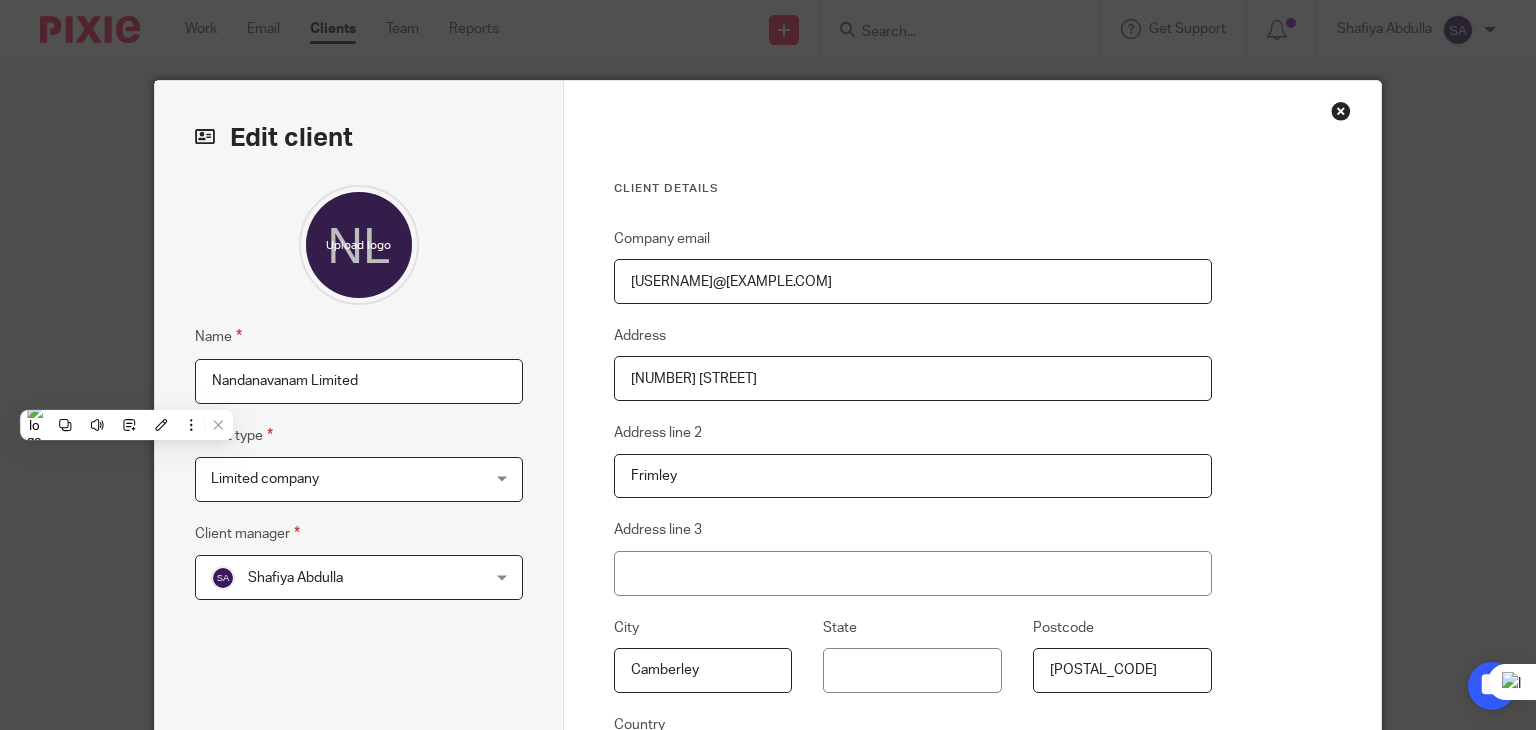 paste on "ANDANAVANAM LIMITED" 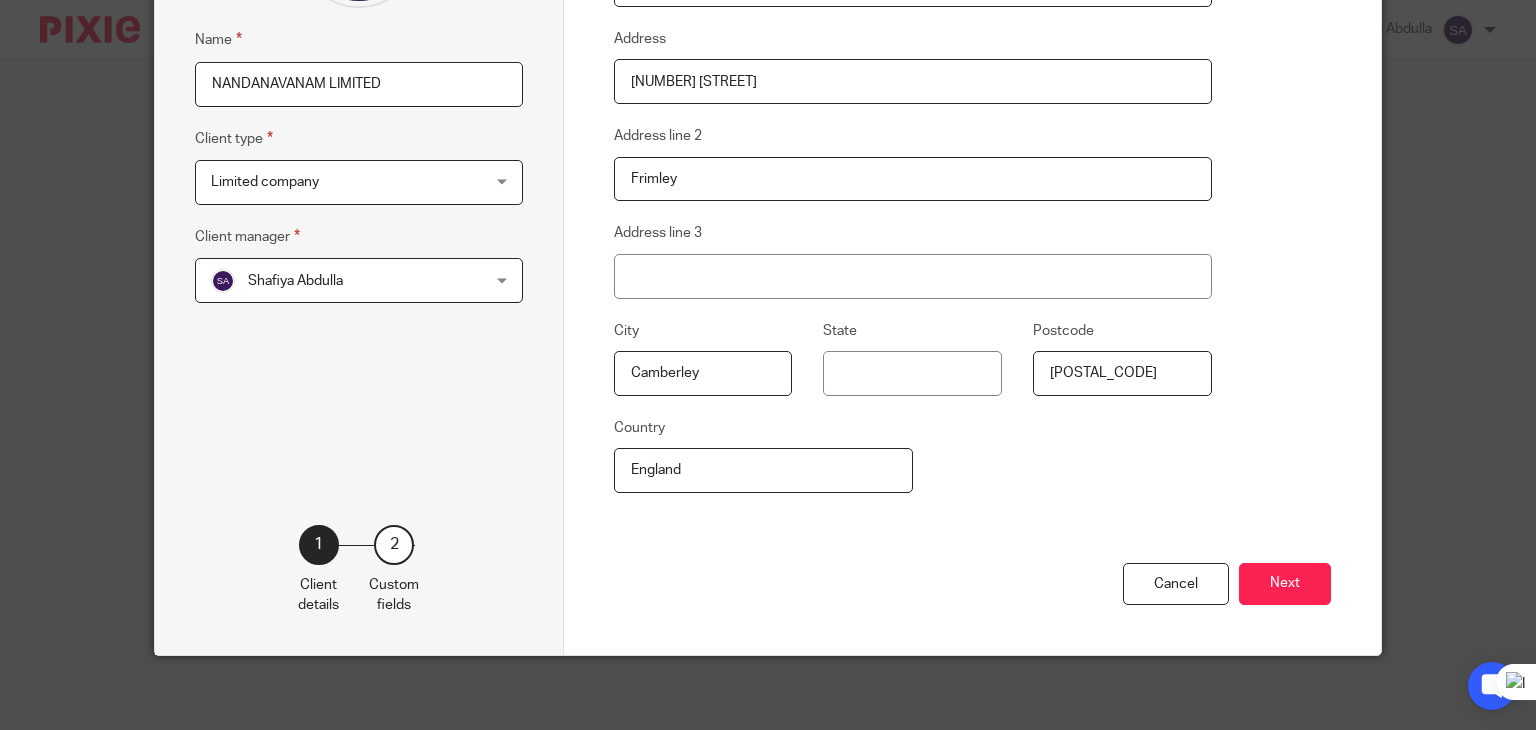 scroll, scrollTop: 300, scrollLeft: 0, axis: vertical 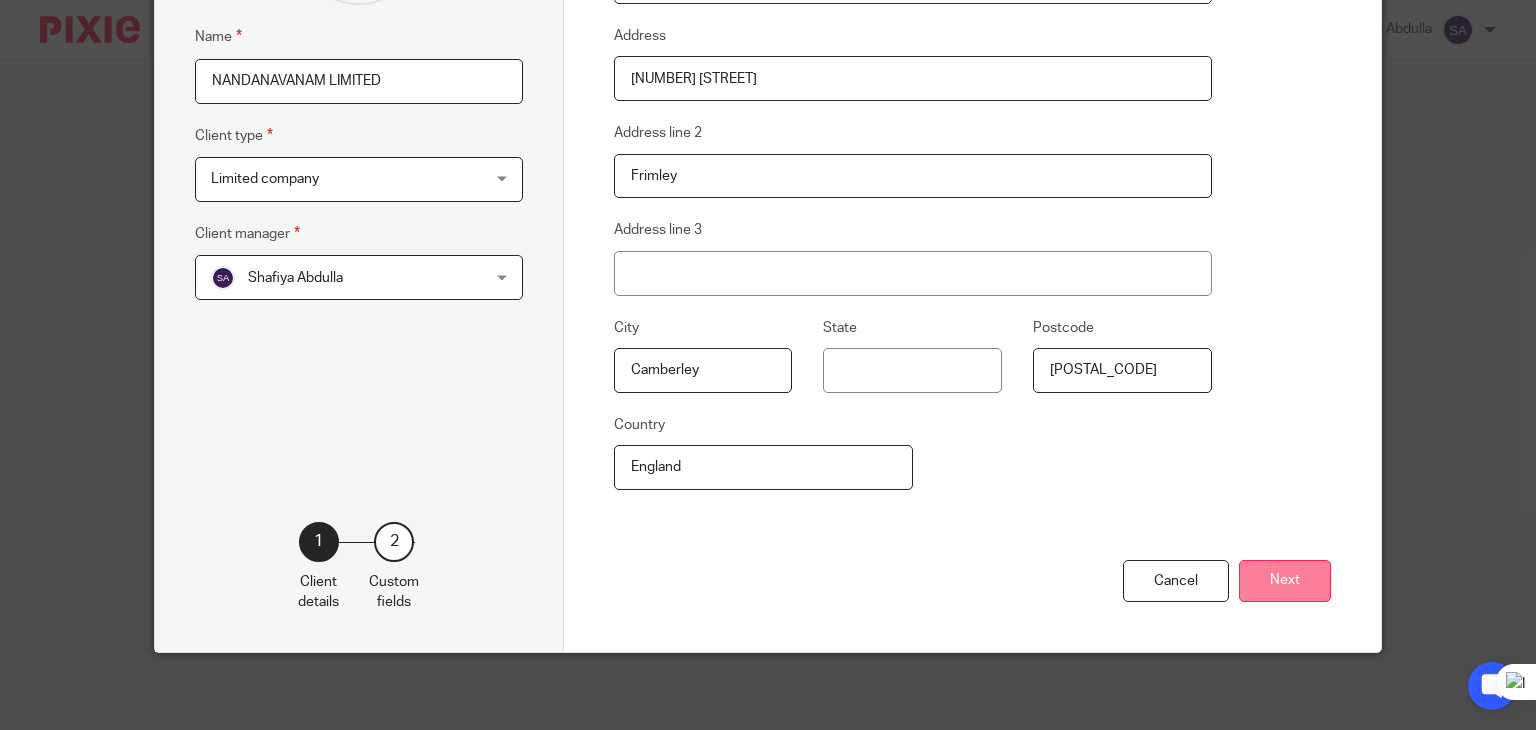 type on "NANDANAVANAM LIMITED" 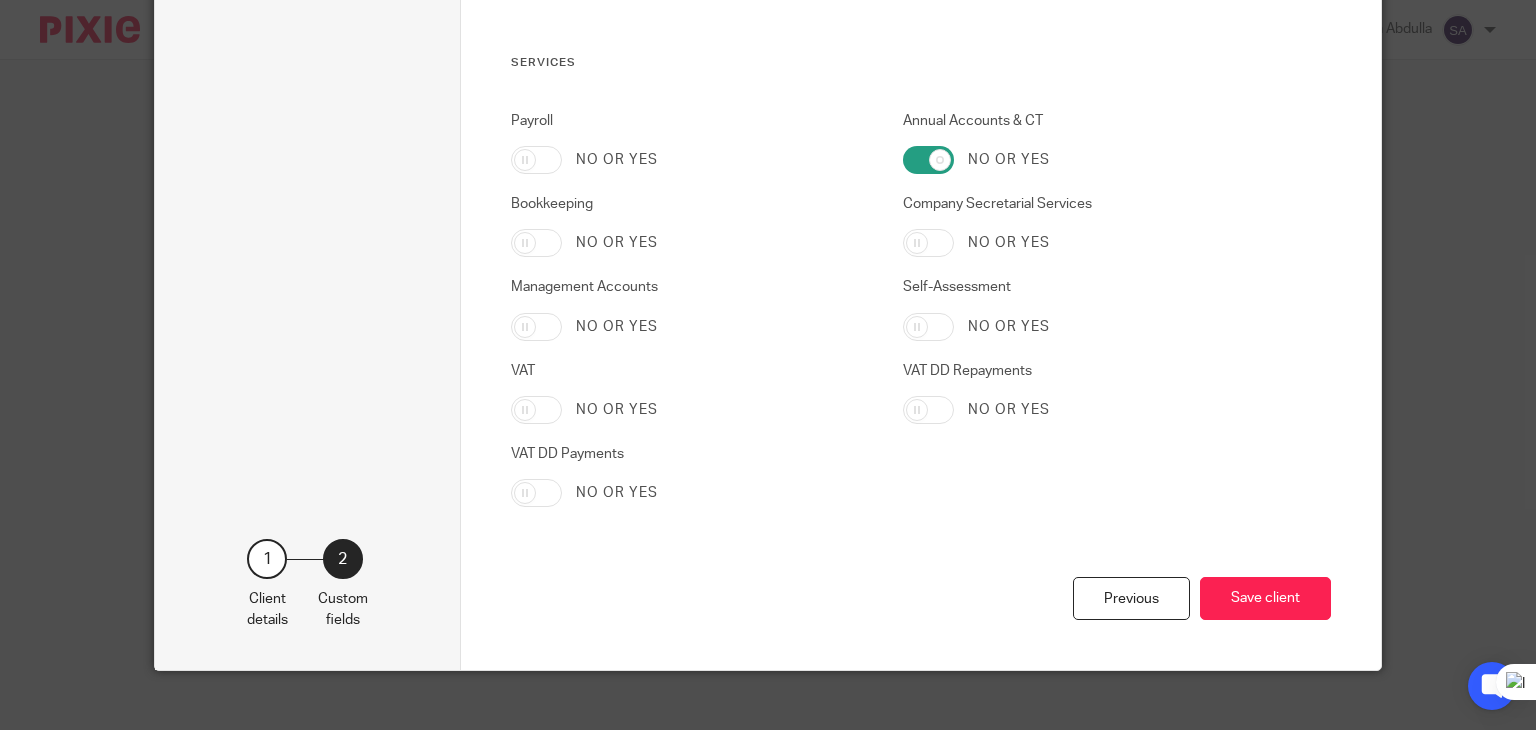scroll, scrollTop: 1943, scrollLeft: 0, axis: vertical 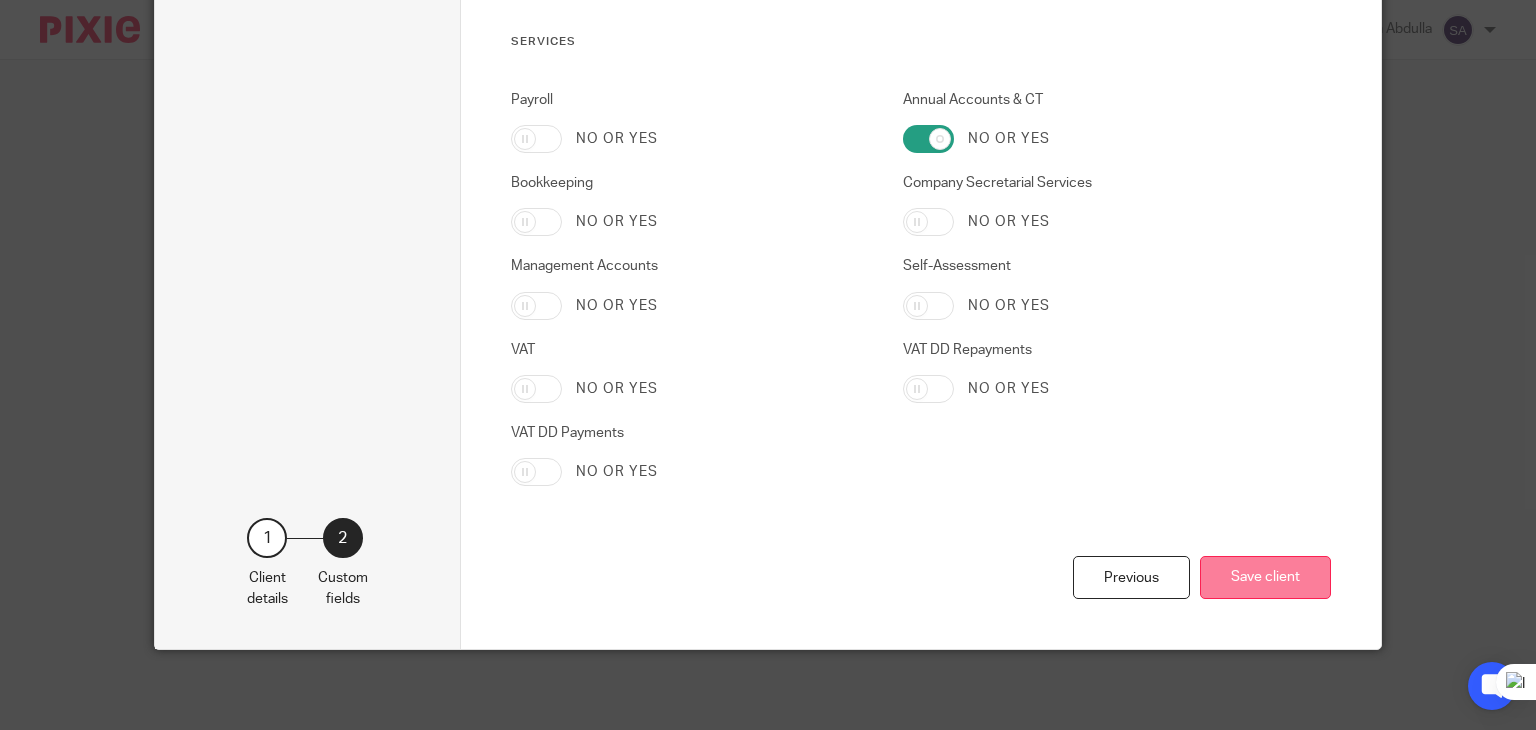 click on "Save client" at bounding box center (1265, 577) 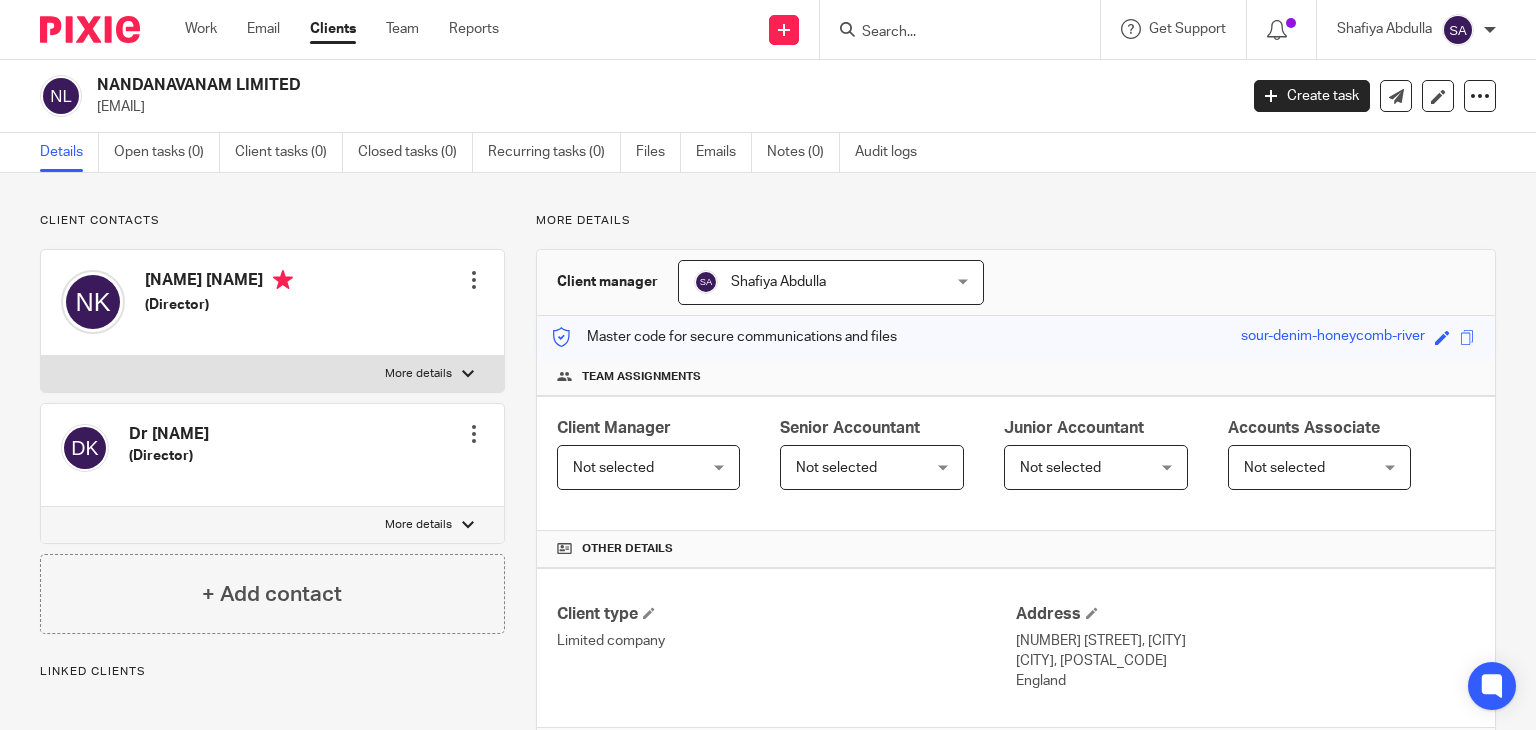 scroll, scrollTop: 0, scrollLeft: 0, axis: both 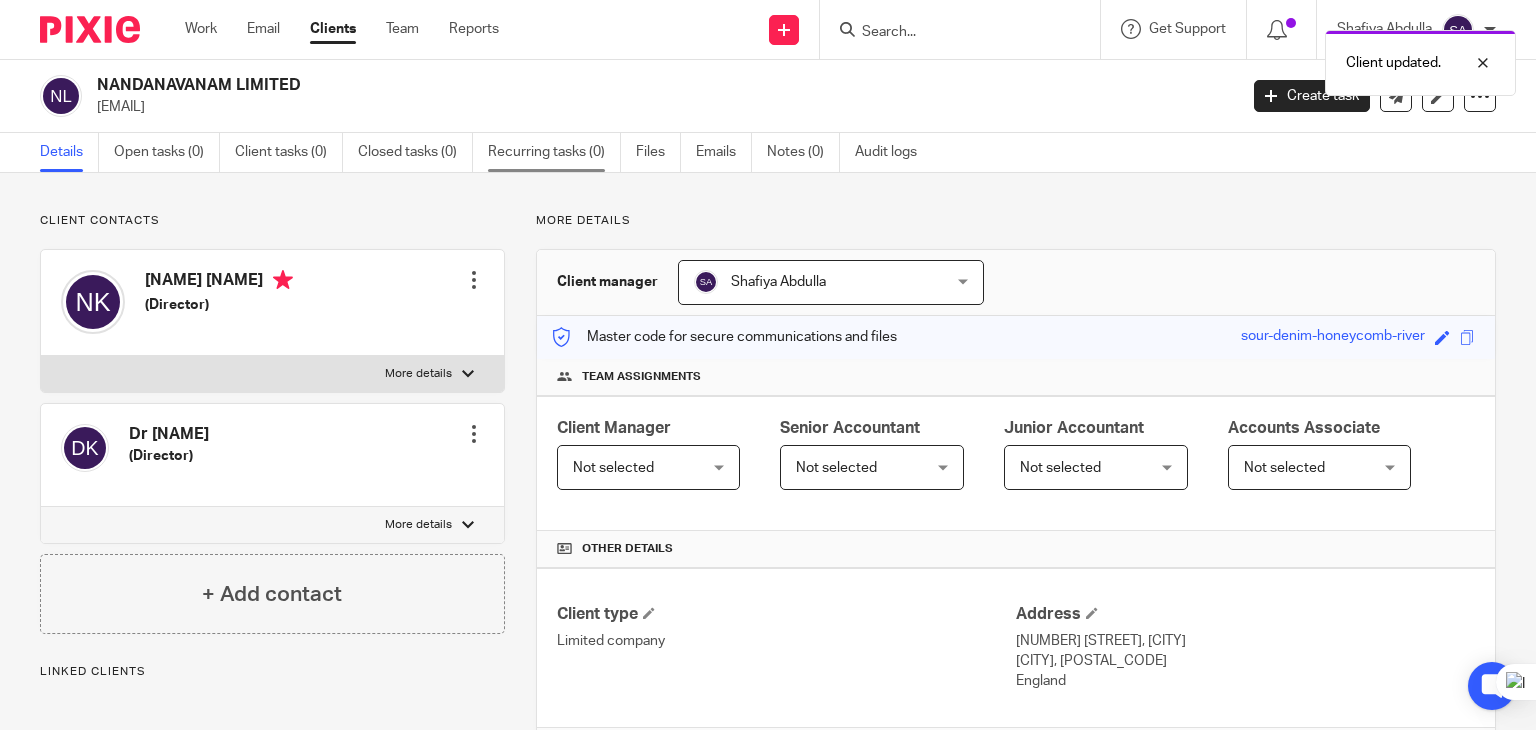 click on "Recurring tasks (0)" at bounding box center (554, 152) 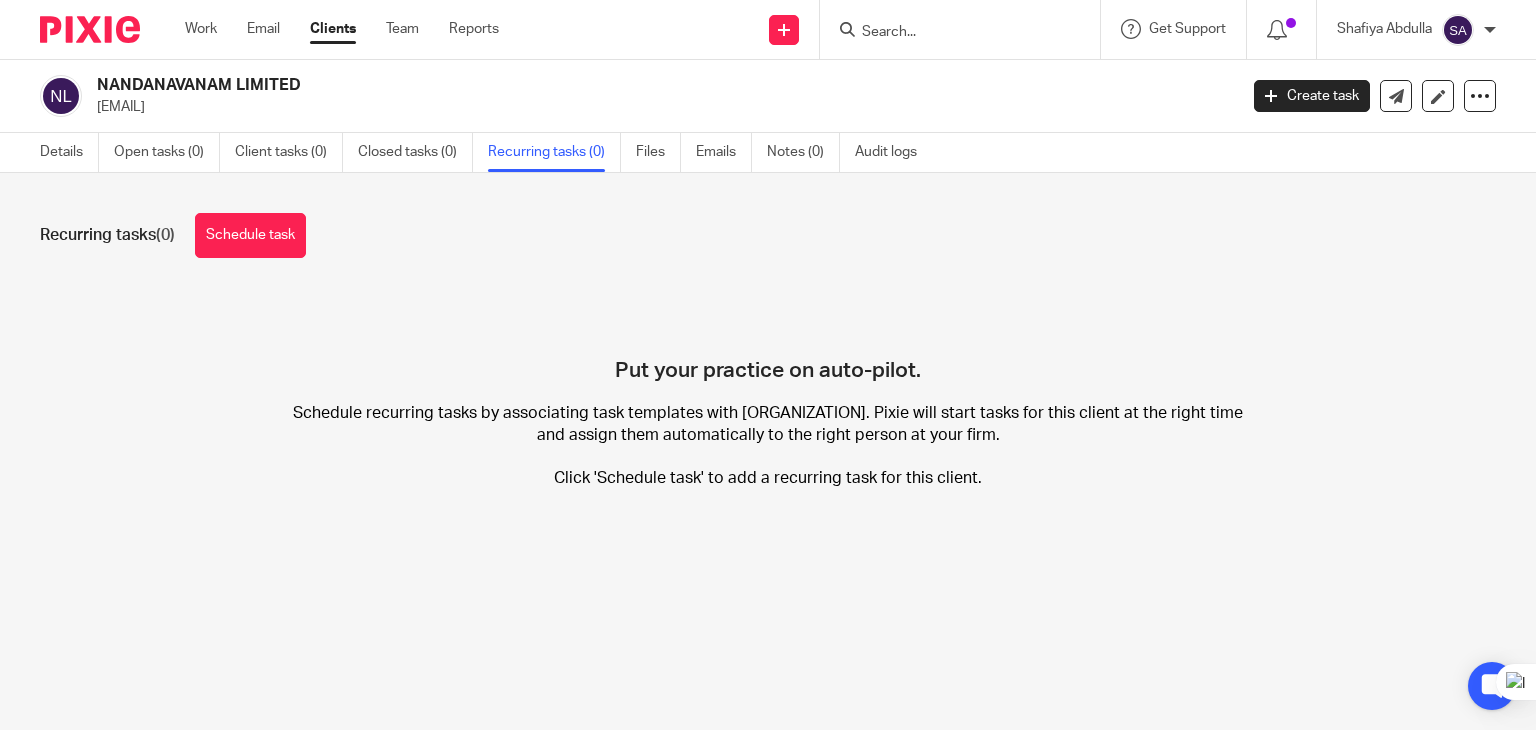 scroll, scrollTop: 0, scrollLeft: 0, axis: both 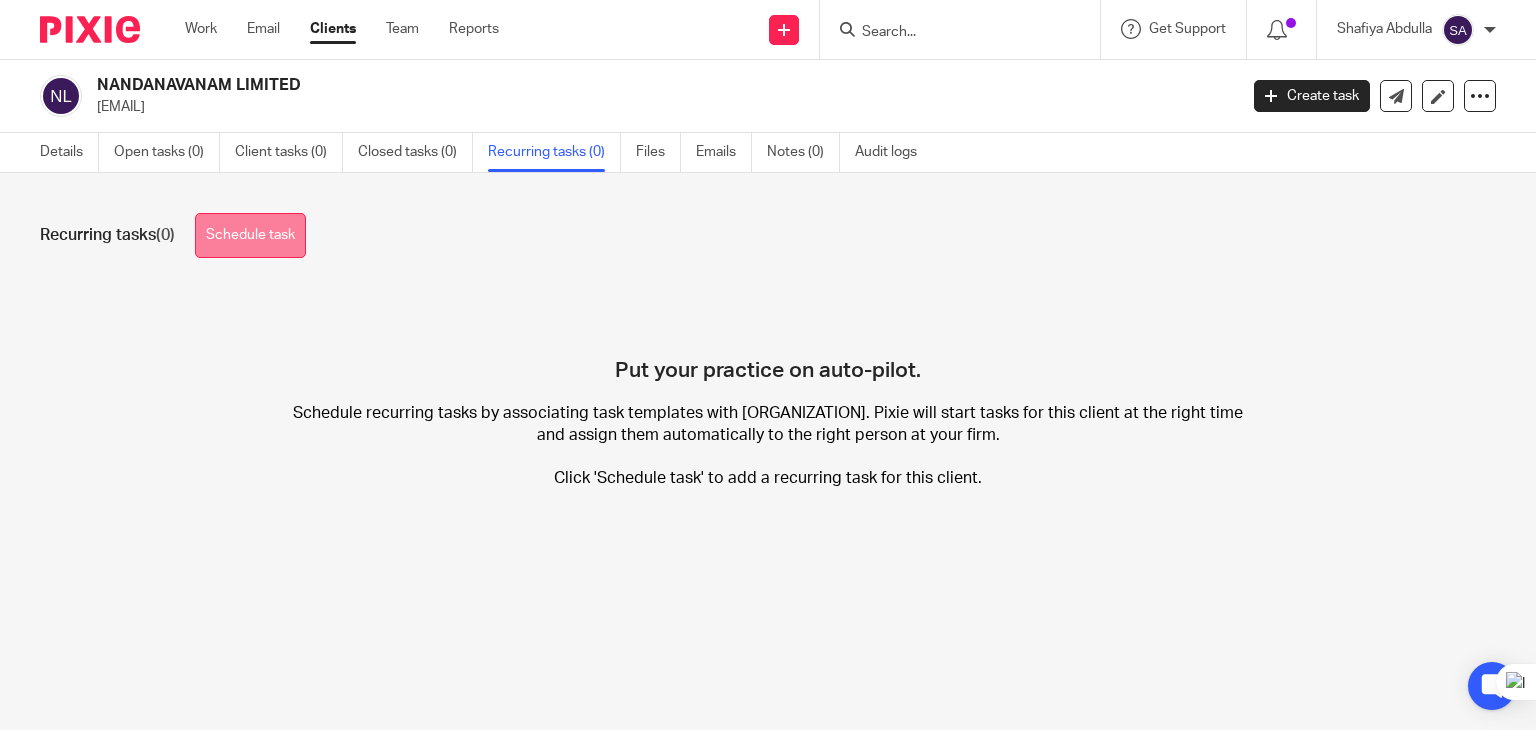 click on "Schedule task" at bounding box center (250, 235) 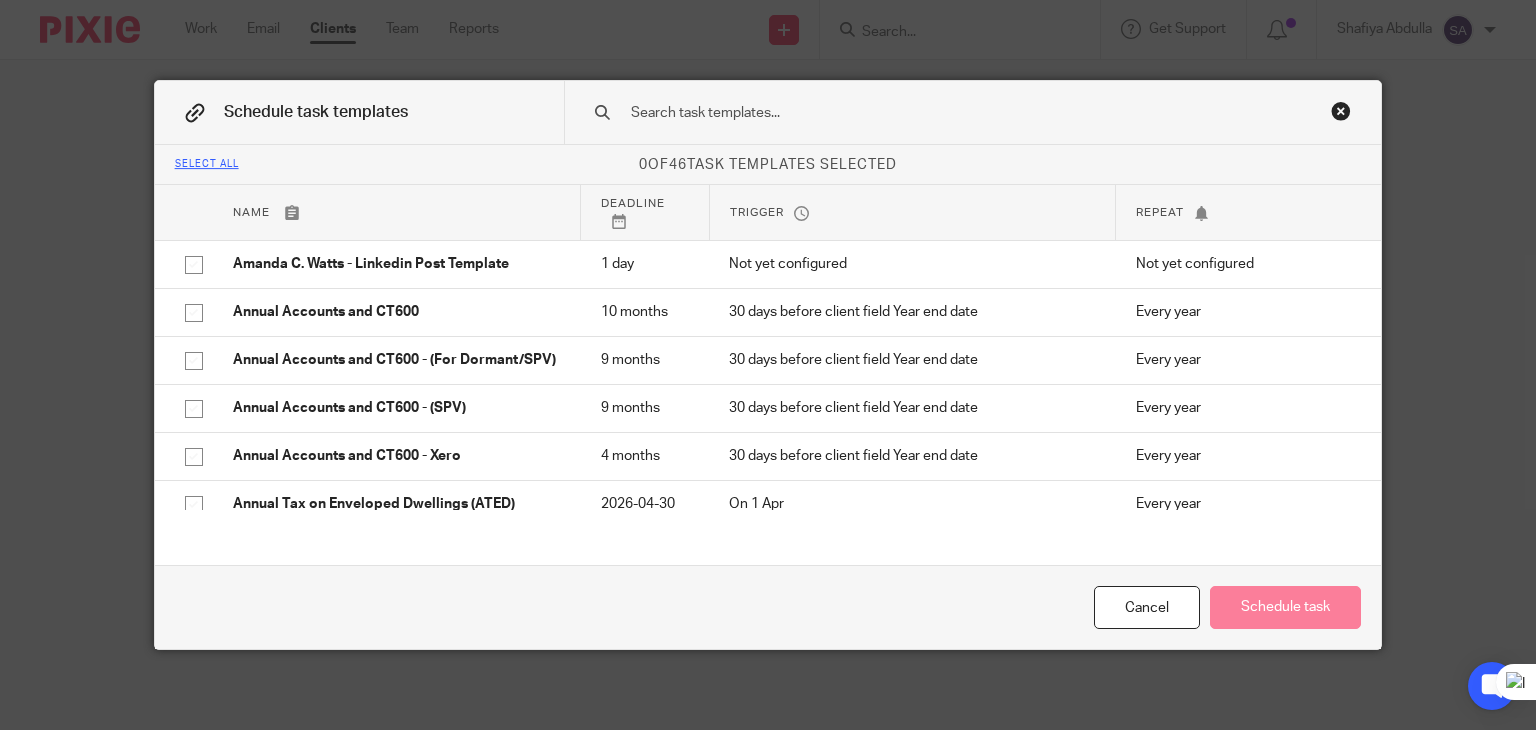 scroll, scrollTop: 0, scrollLeft: 0, axis: both 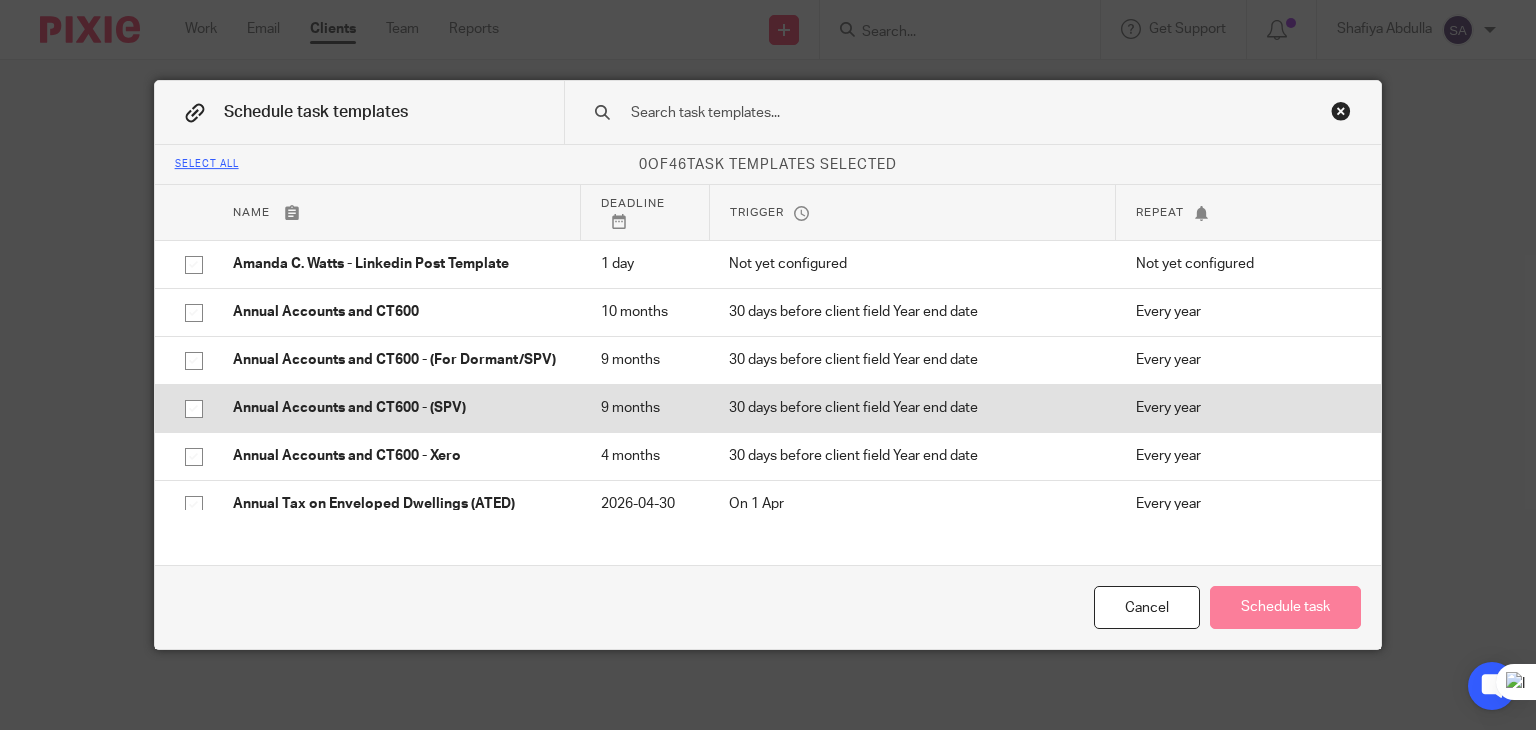 click 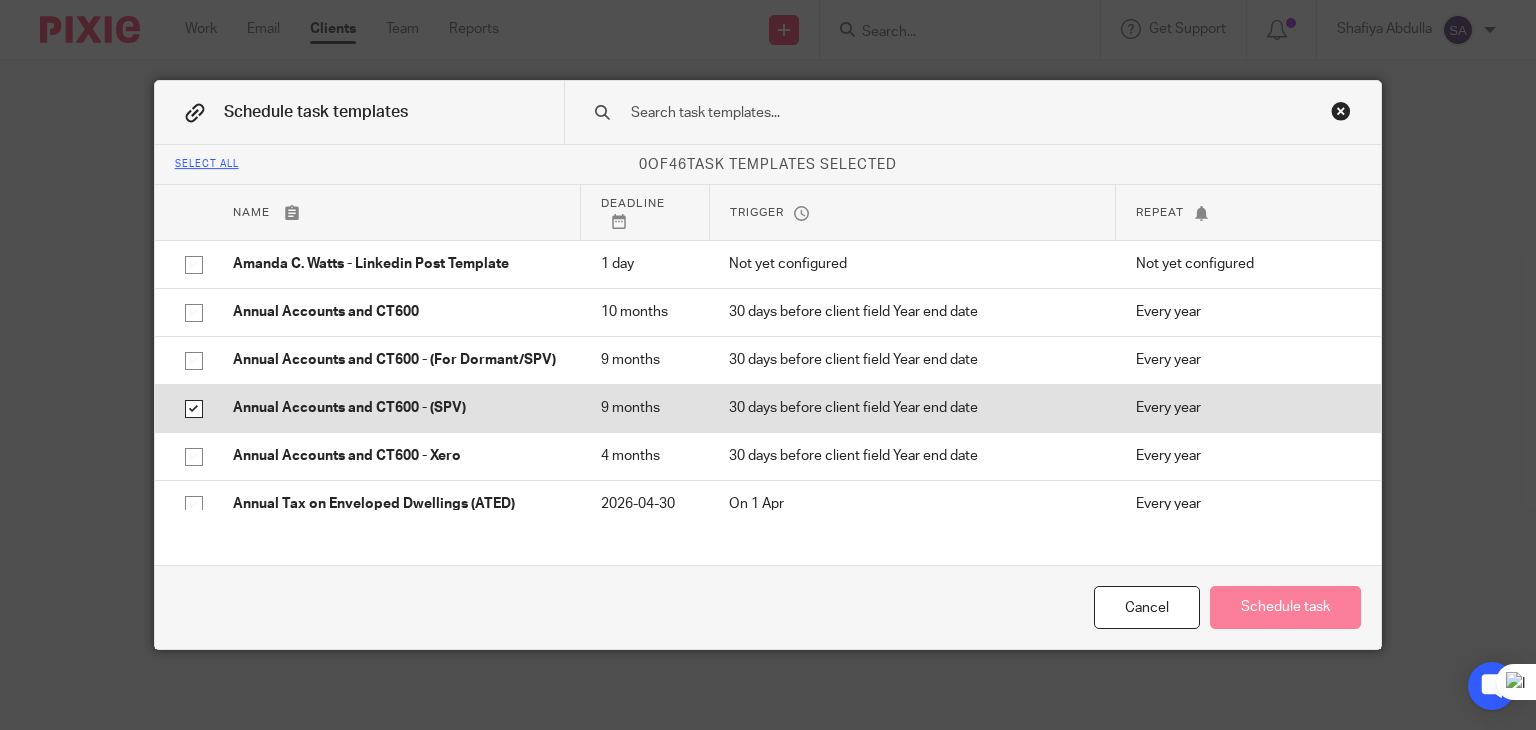checkbox on "true" 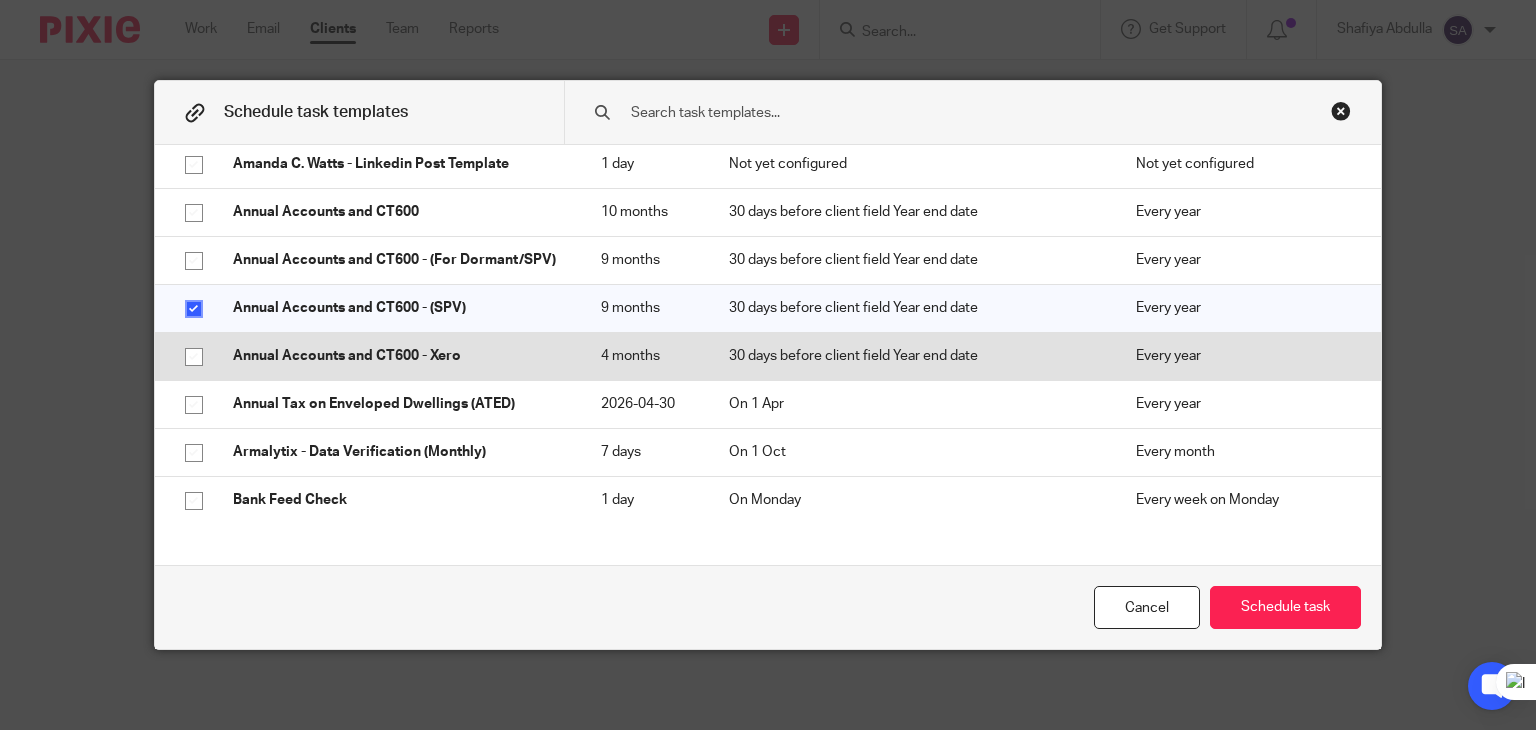 scroll, scrollTop: 200, scrollLeft: 0, axis: vertical 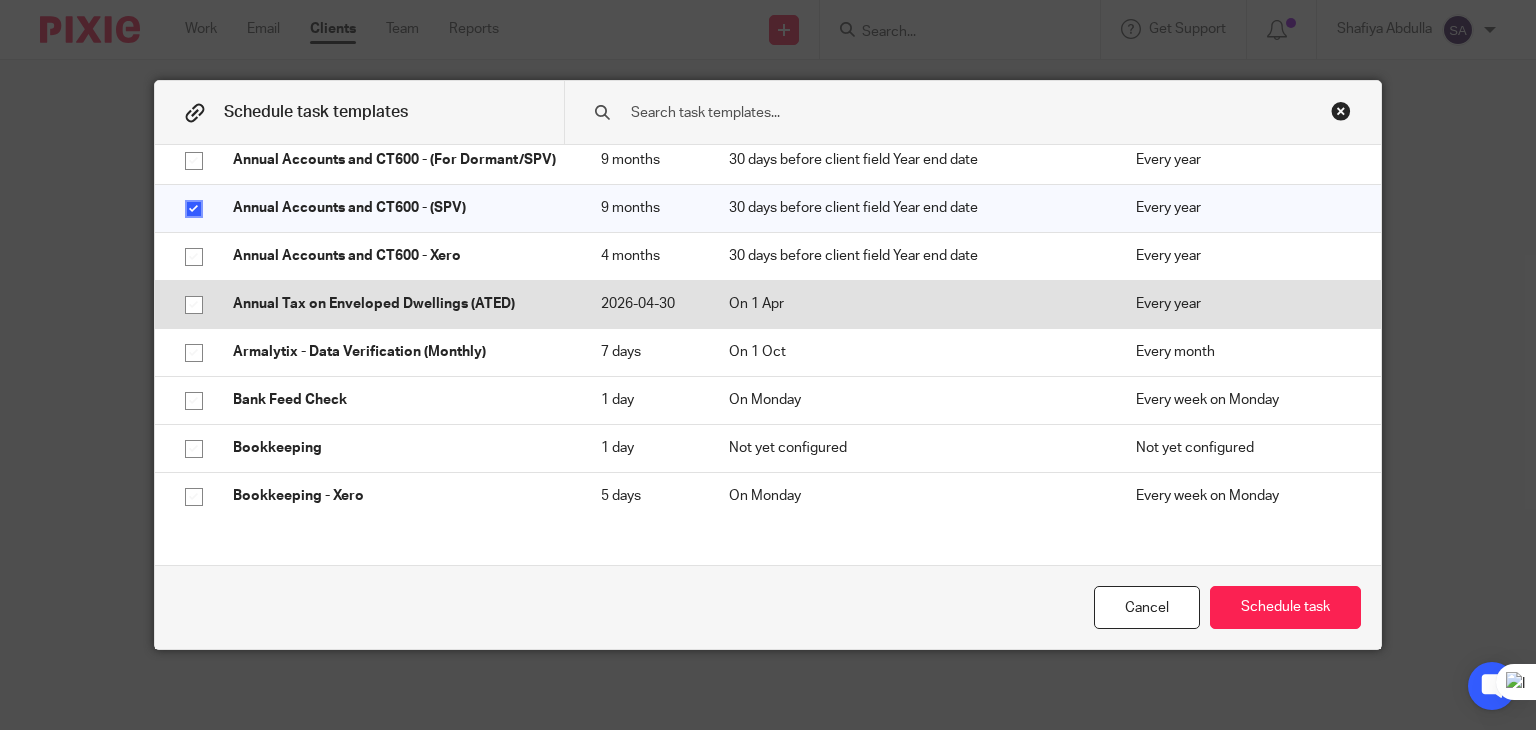 click 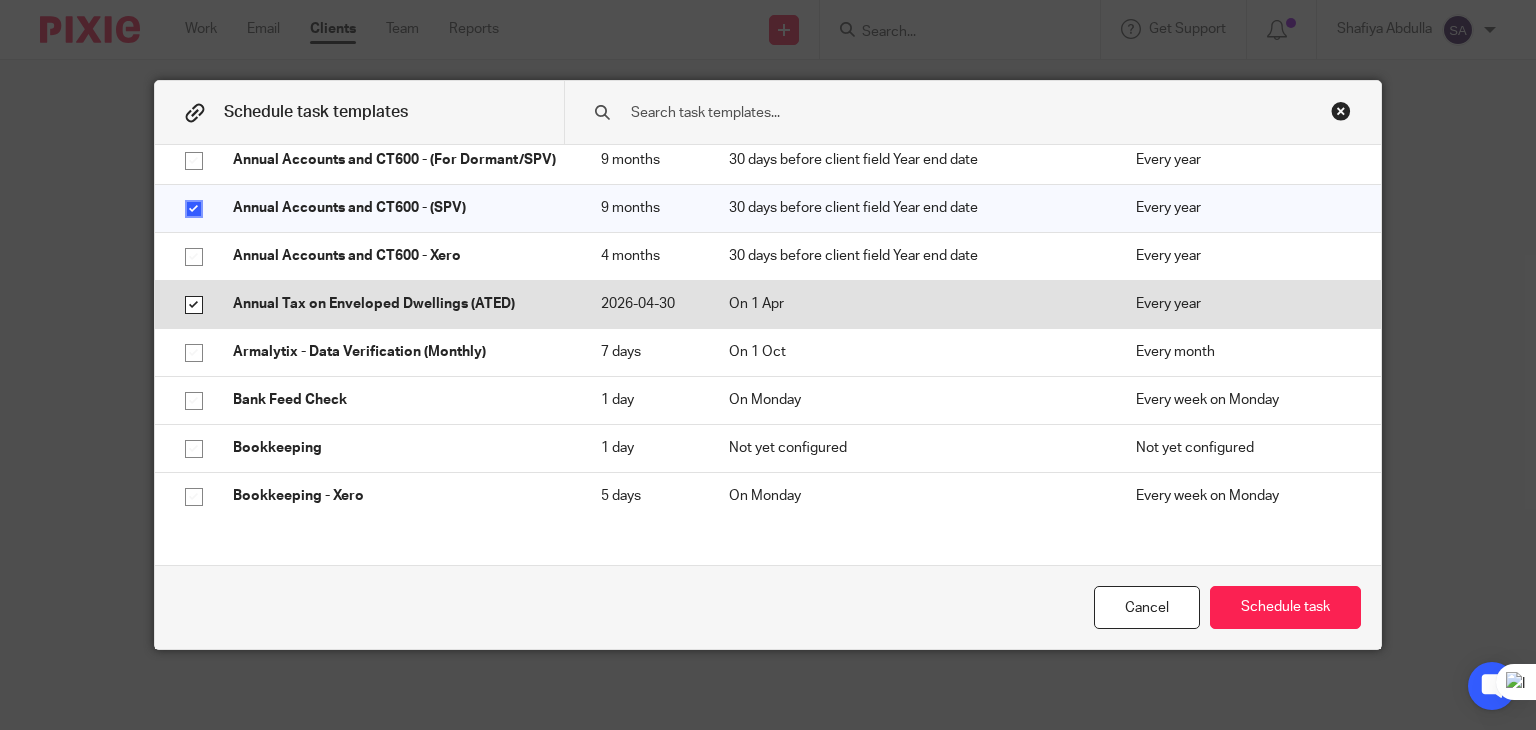 checkbox on "true" 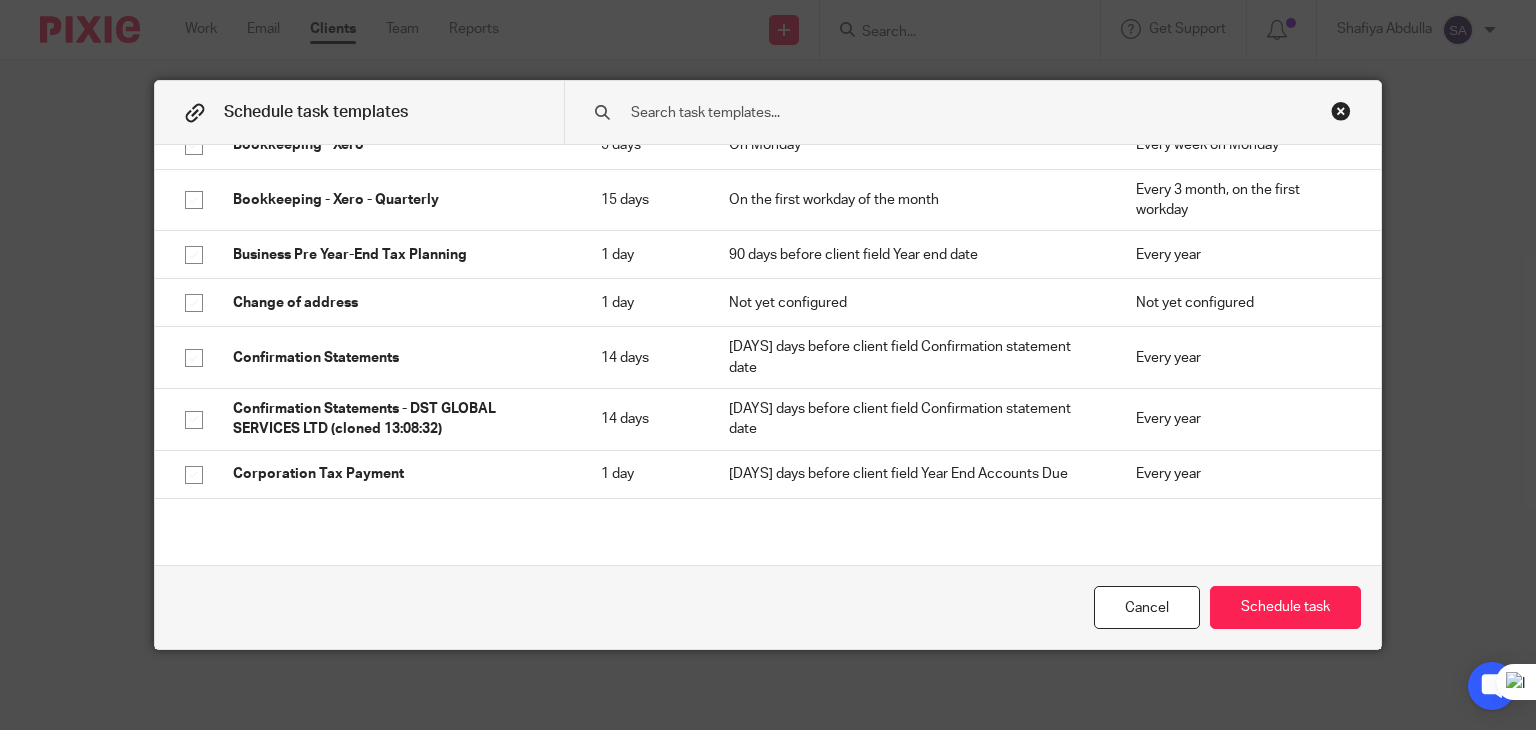 scroll, scrollTop: 600, scrollLeft: 0, axis: vertical 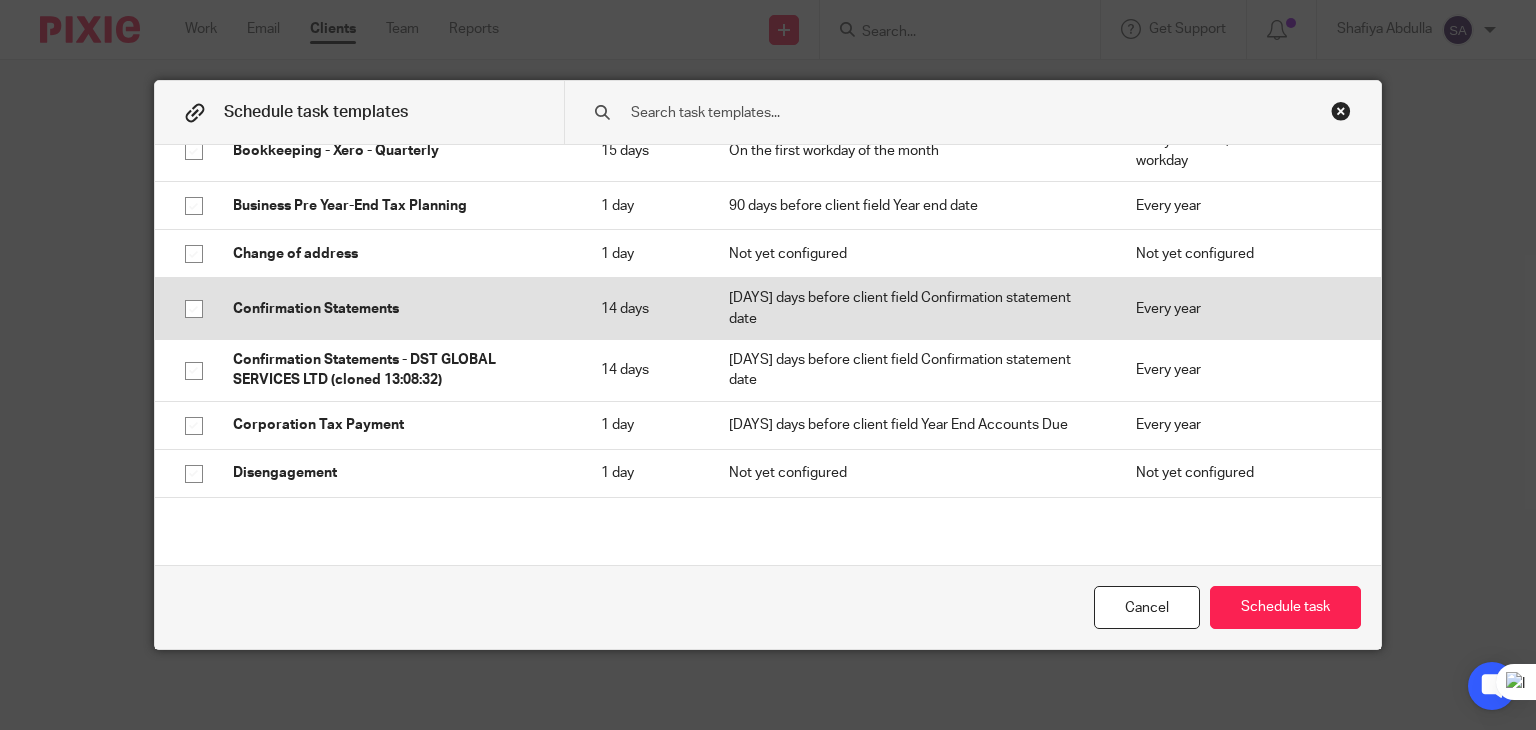 click 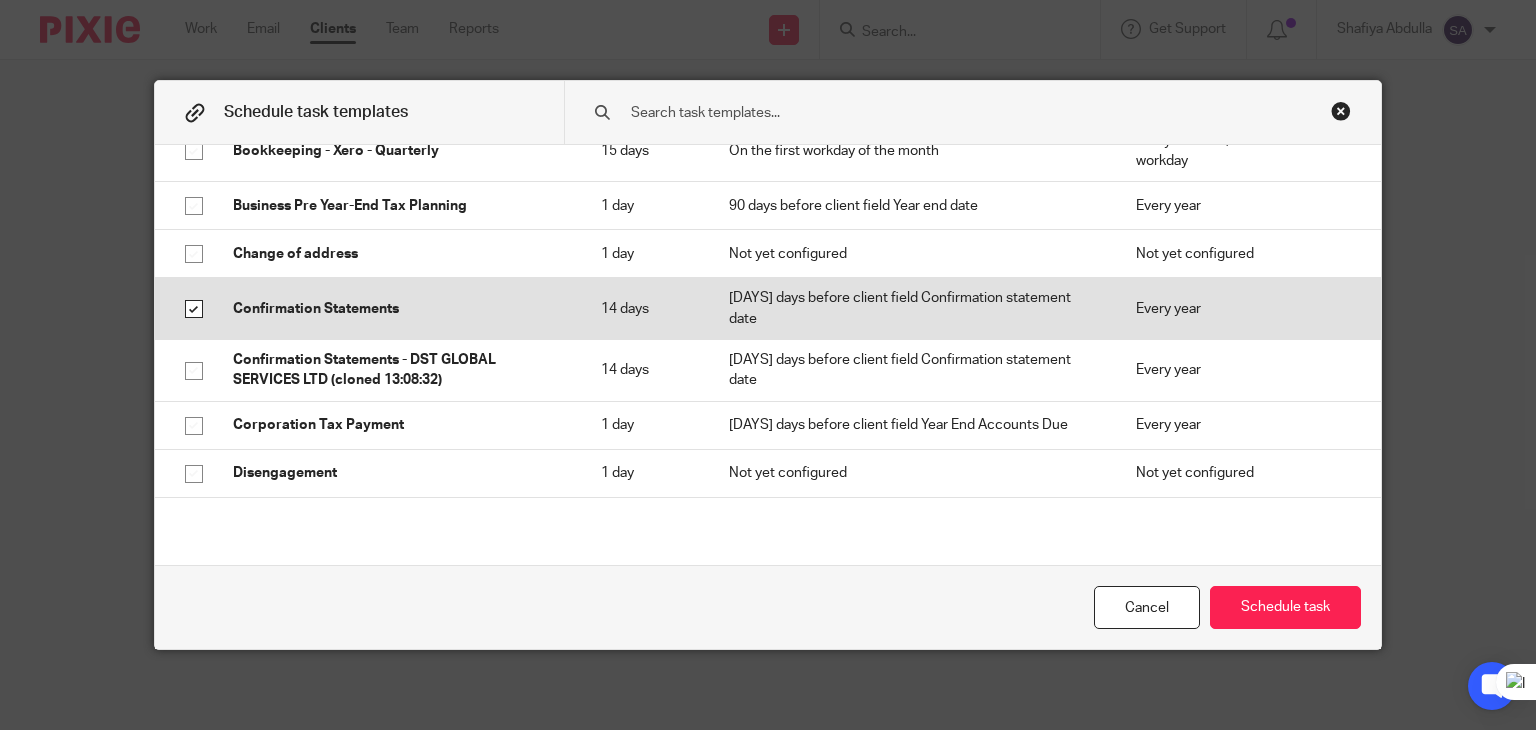 checkbox on "true" 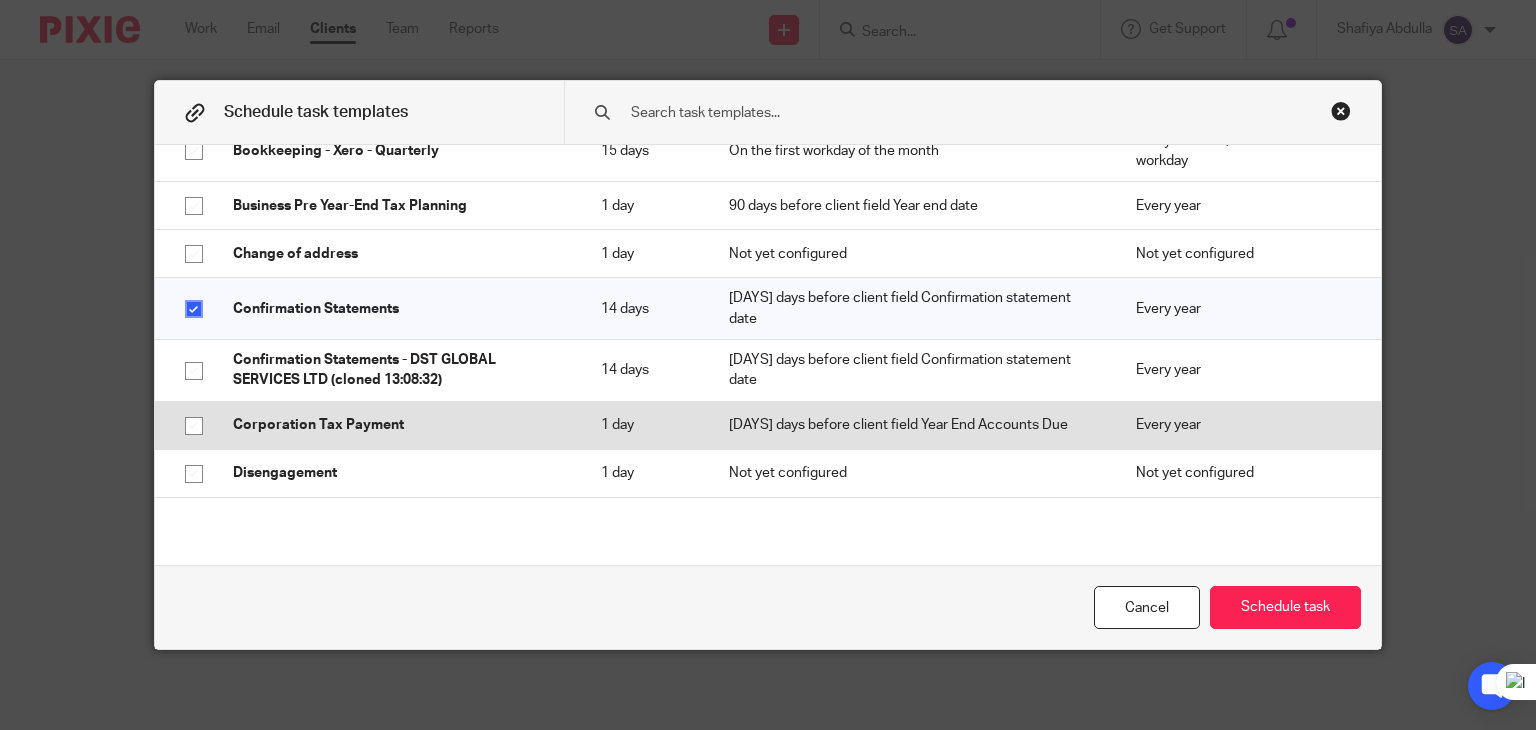 click 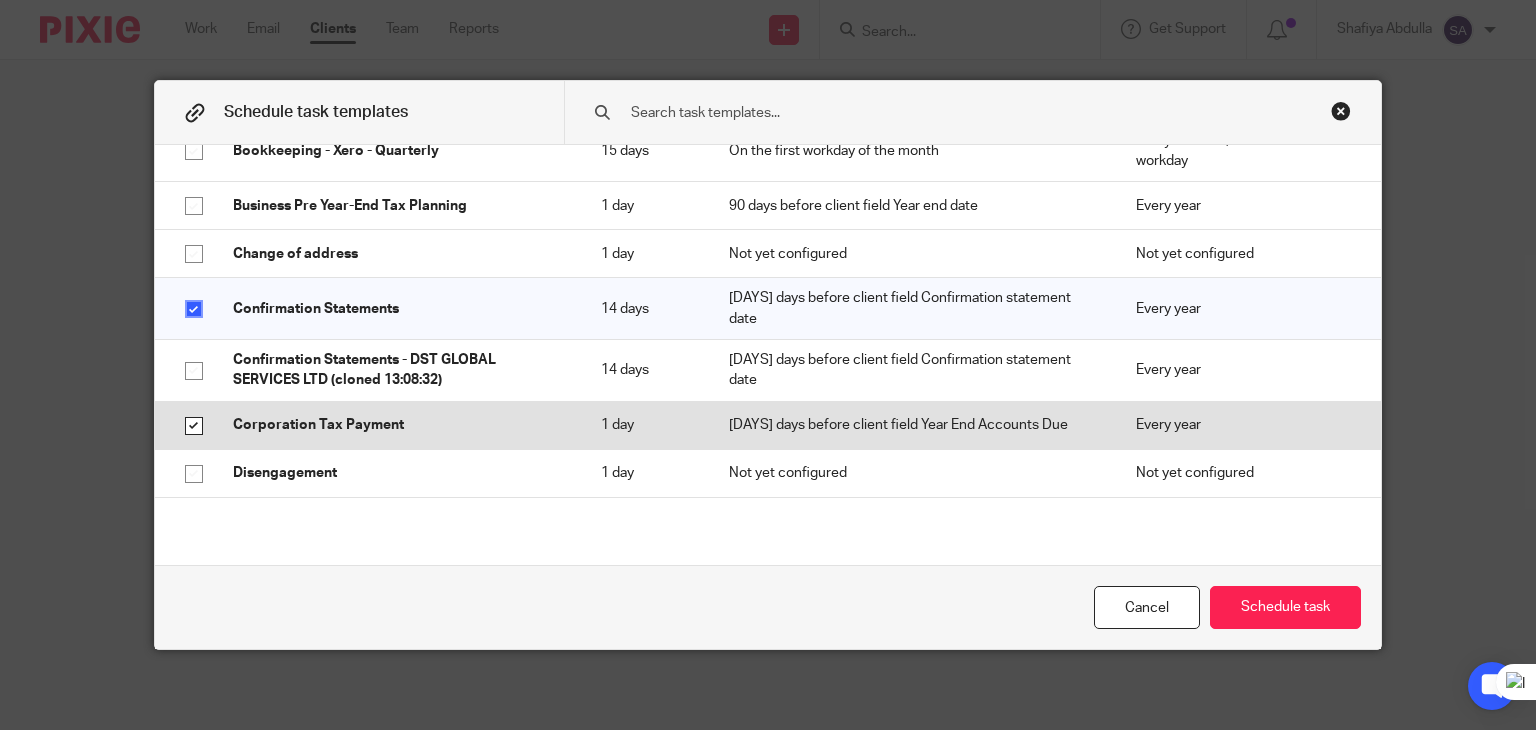 checkbox on "true" 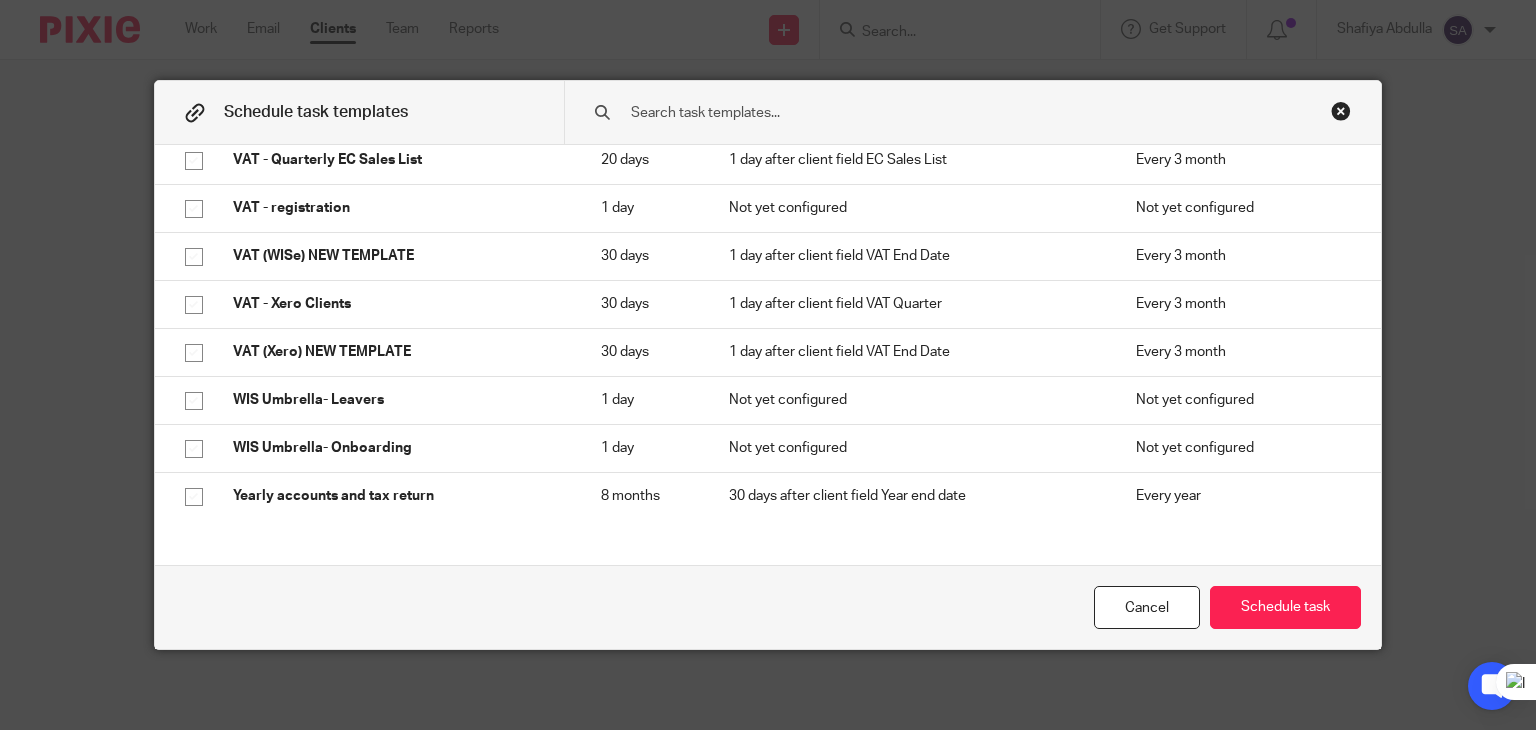 scroll, scrollTop: 1963, scrollLeft: 0, axis: vertical 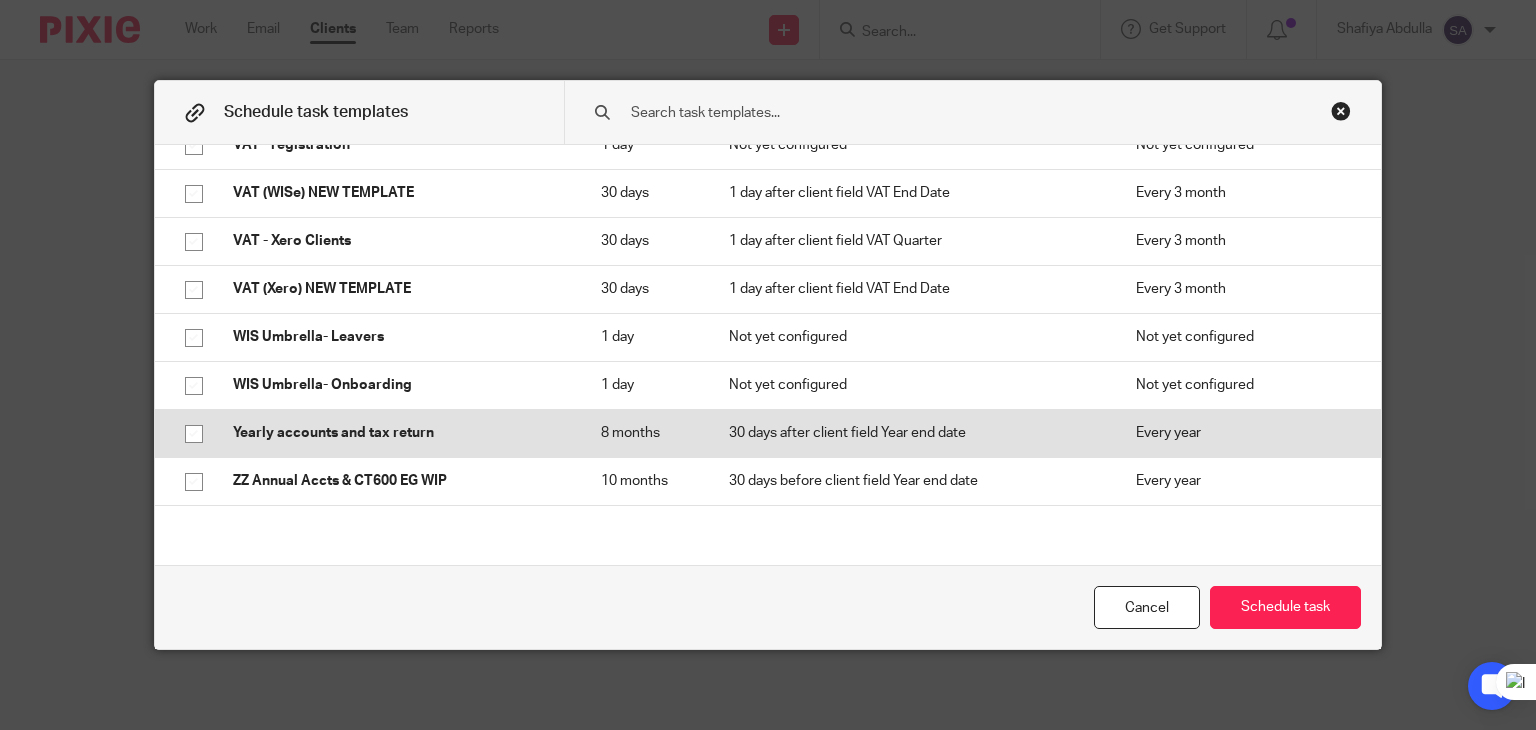 click 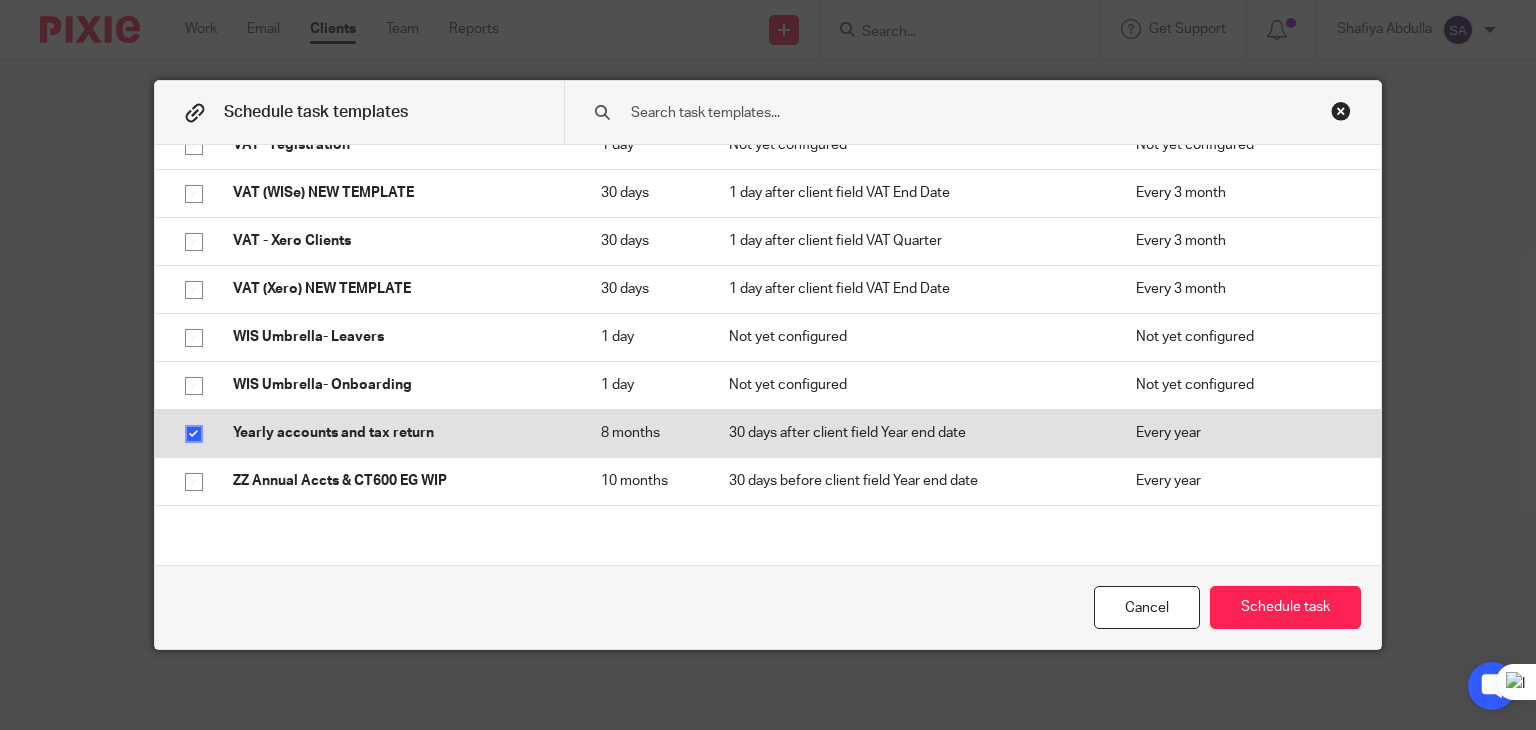 click 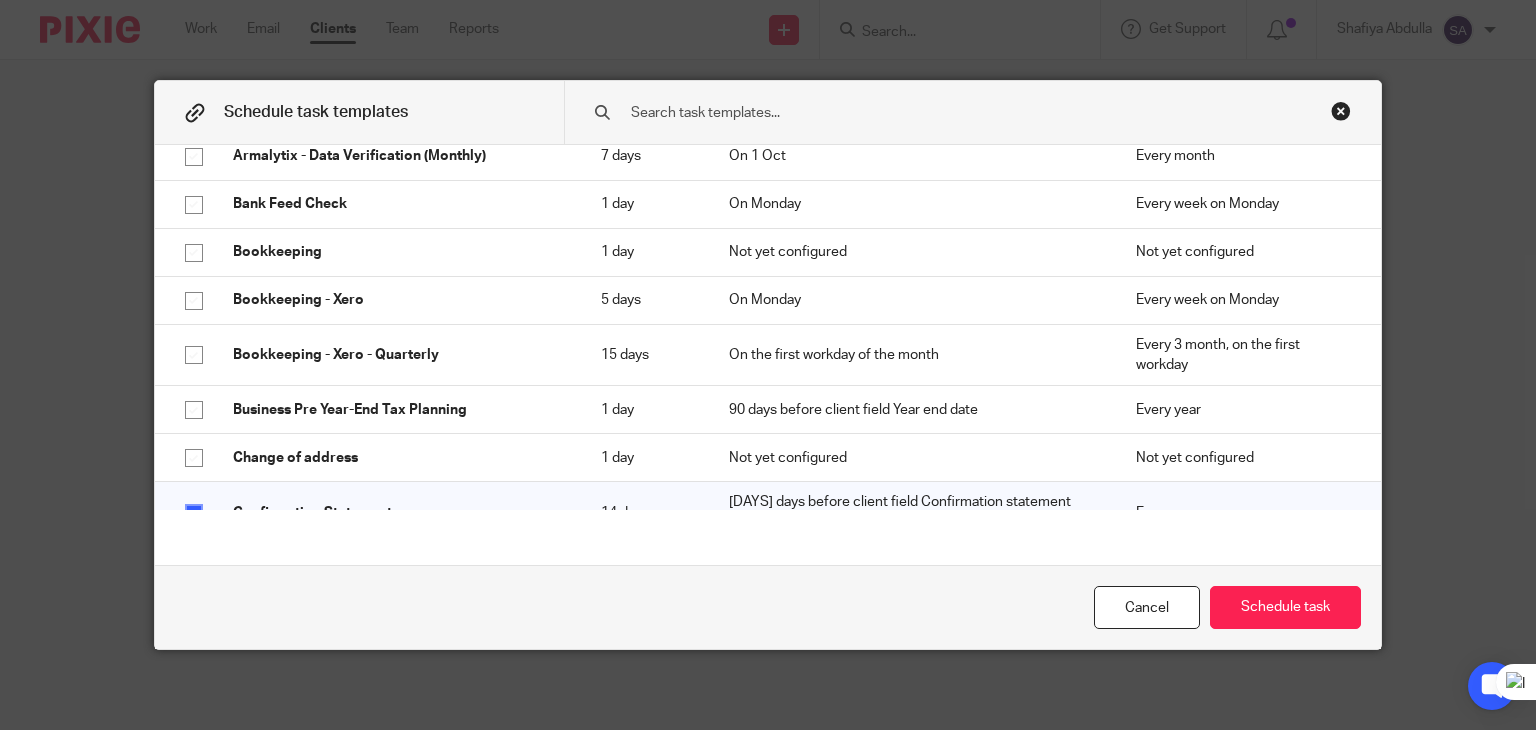 scroll, scrollTop: 364, scrollLeft: 0, axis: vertical 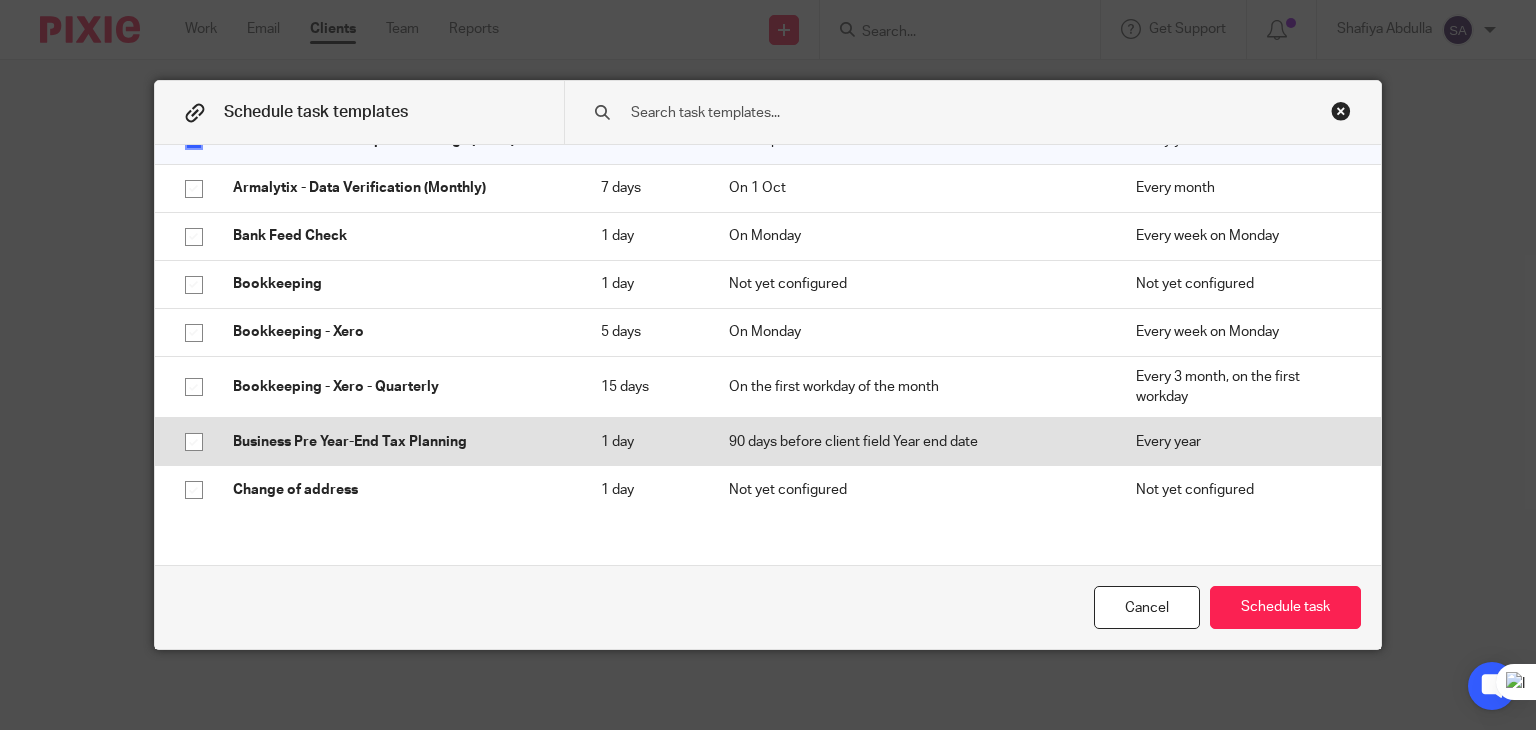 click 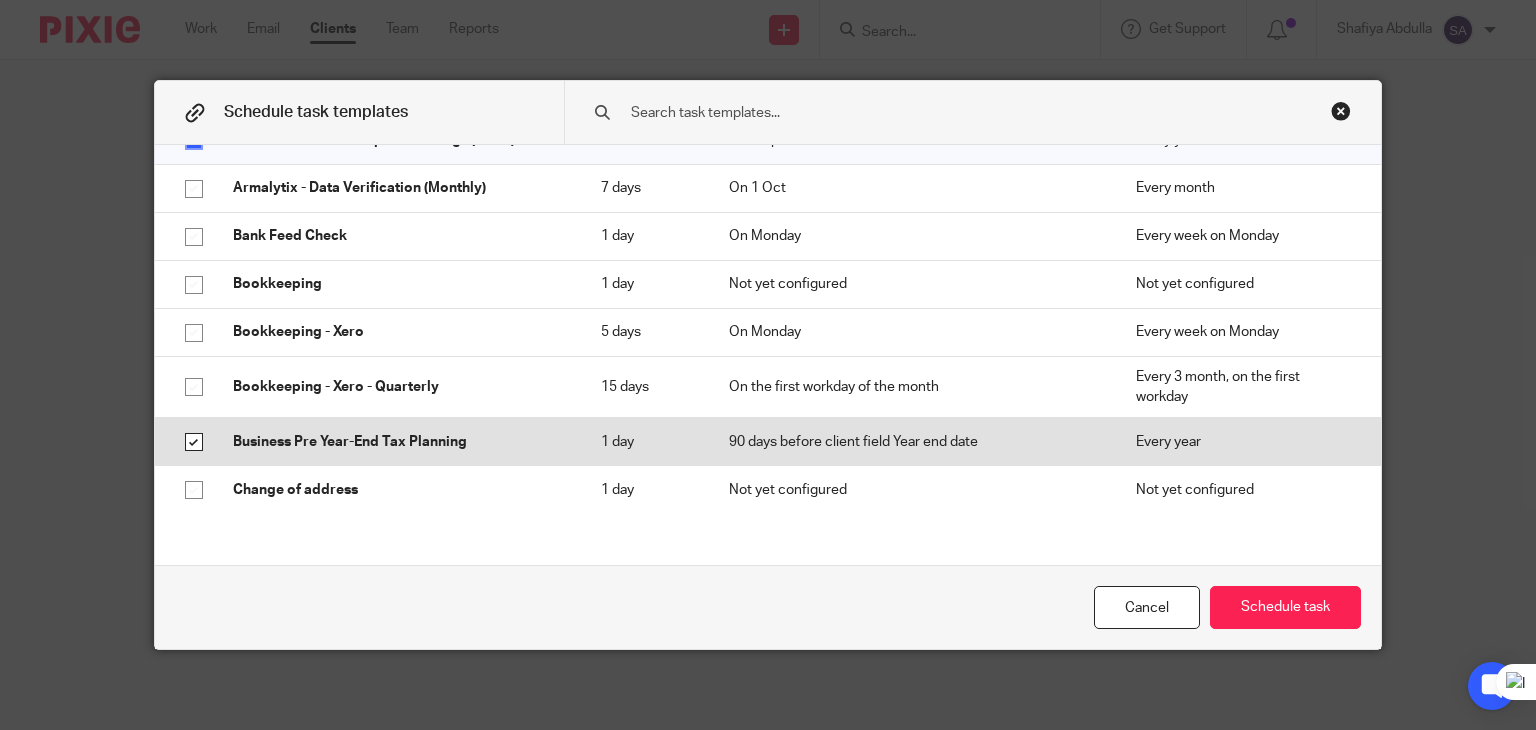 checkbox on "true" 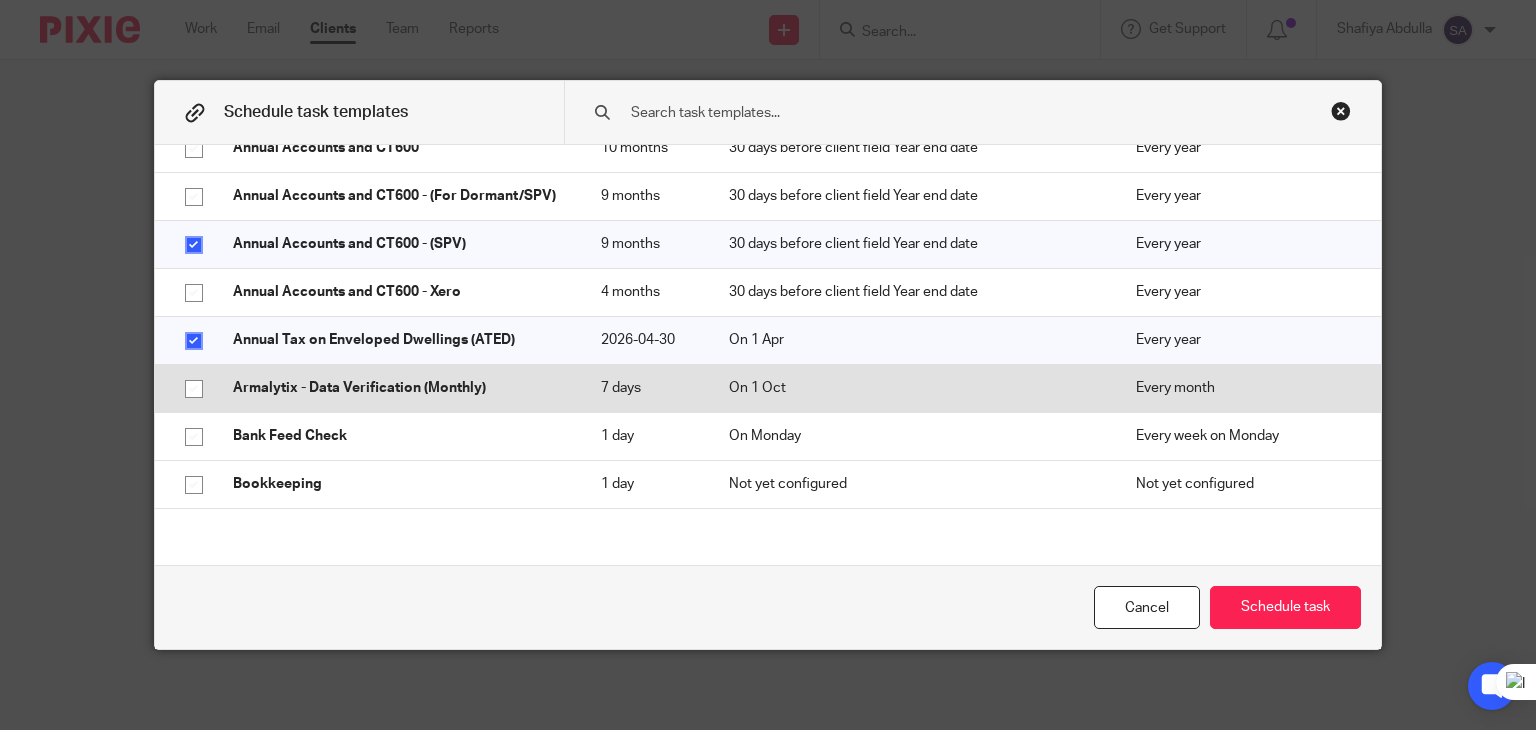 scroll, scrollTop: 0, scrollLeft: 0, axis: both 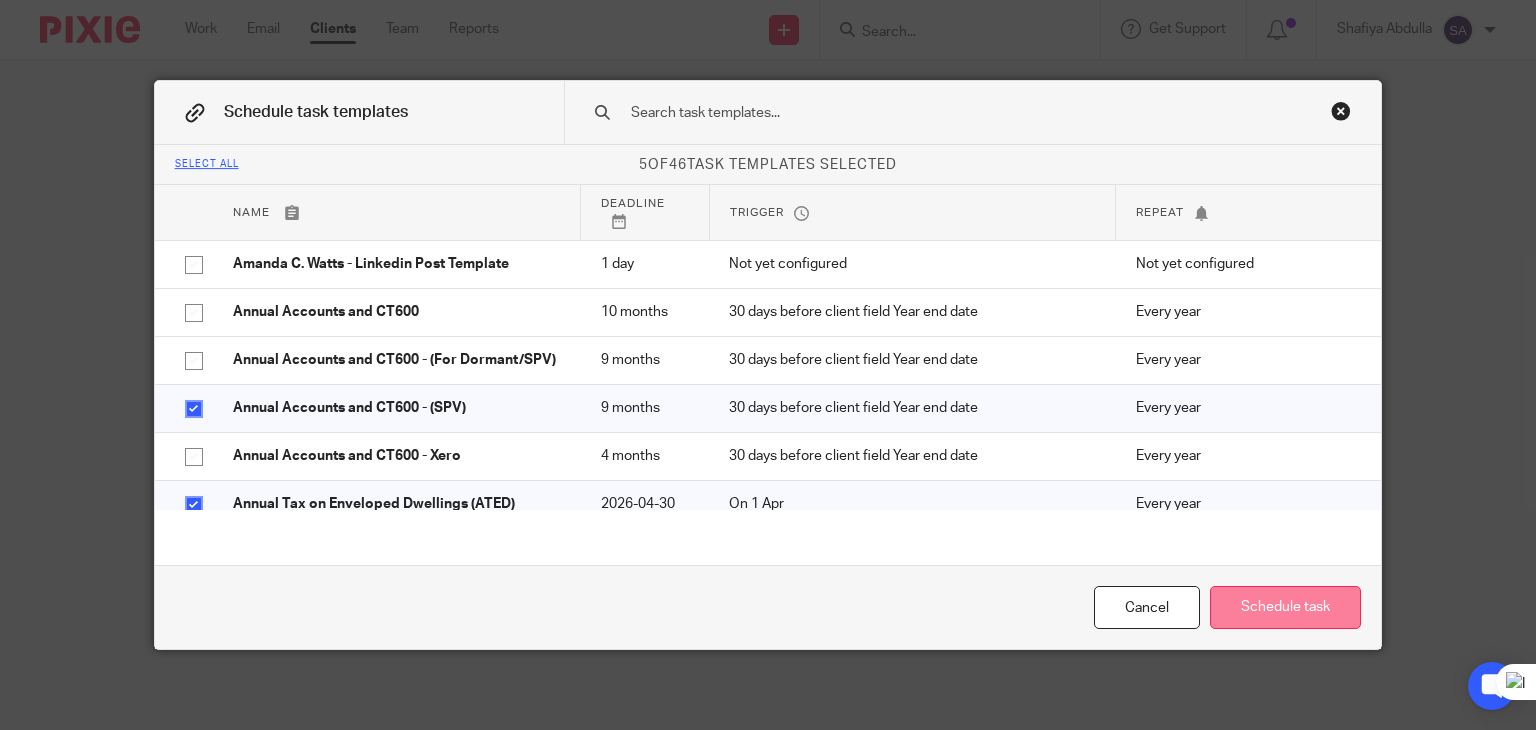 click on "Schedule task" 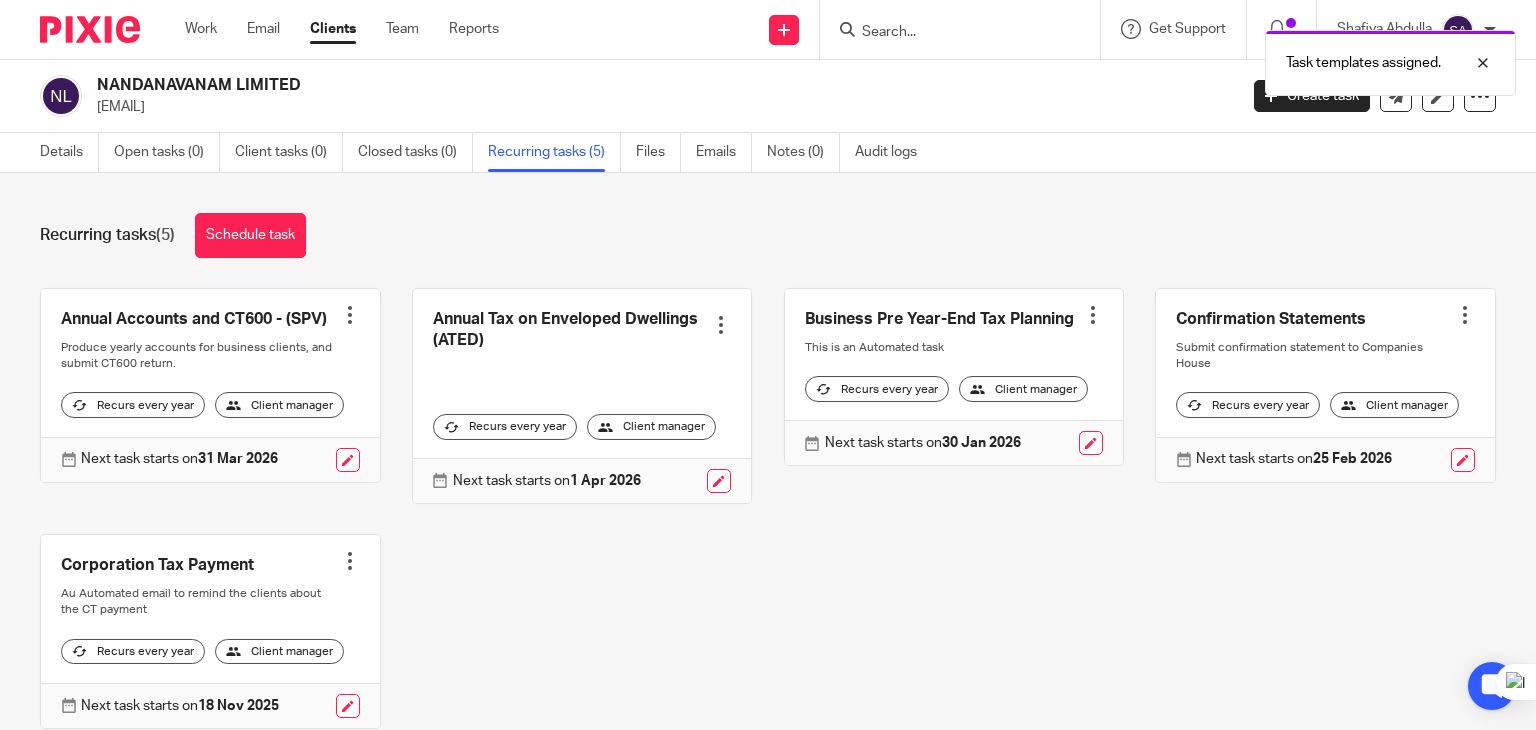 scroll, scrollTop: 0, scrollLeft: 0, axis: both 